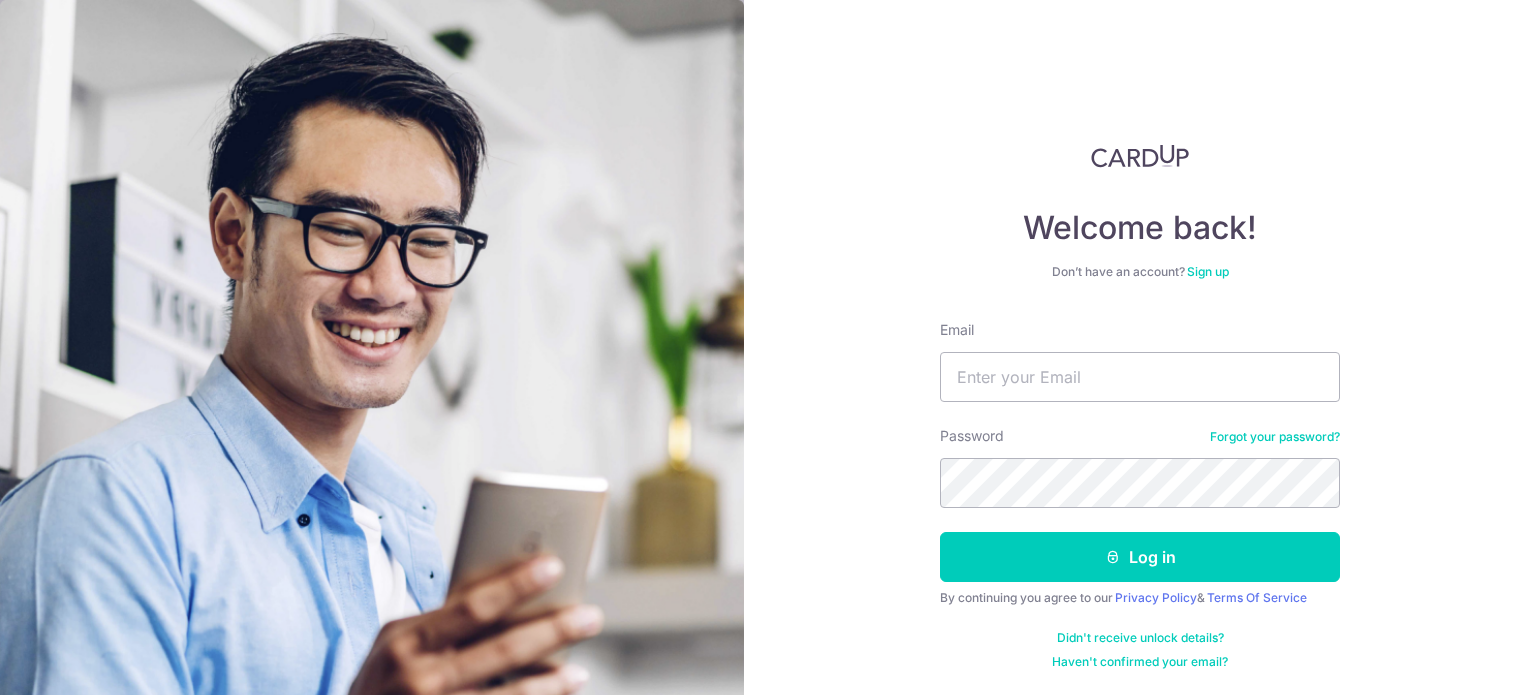 click on "Email" at bounding box center (1140, 377) 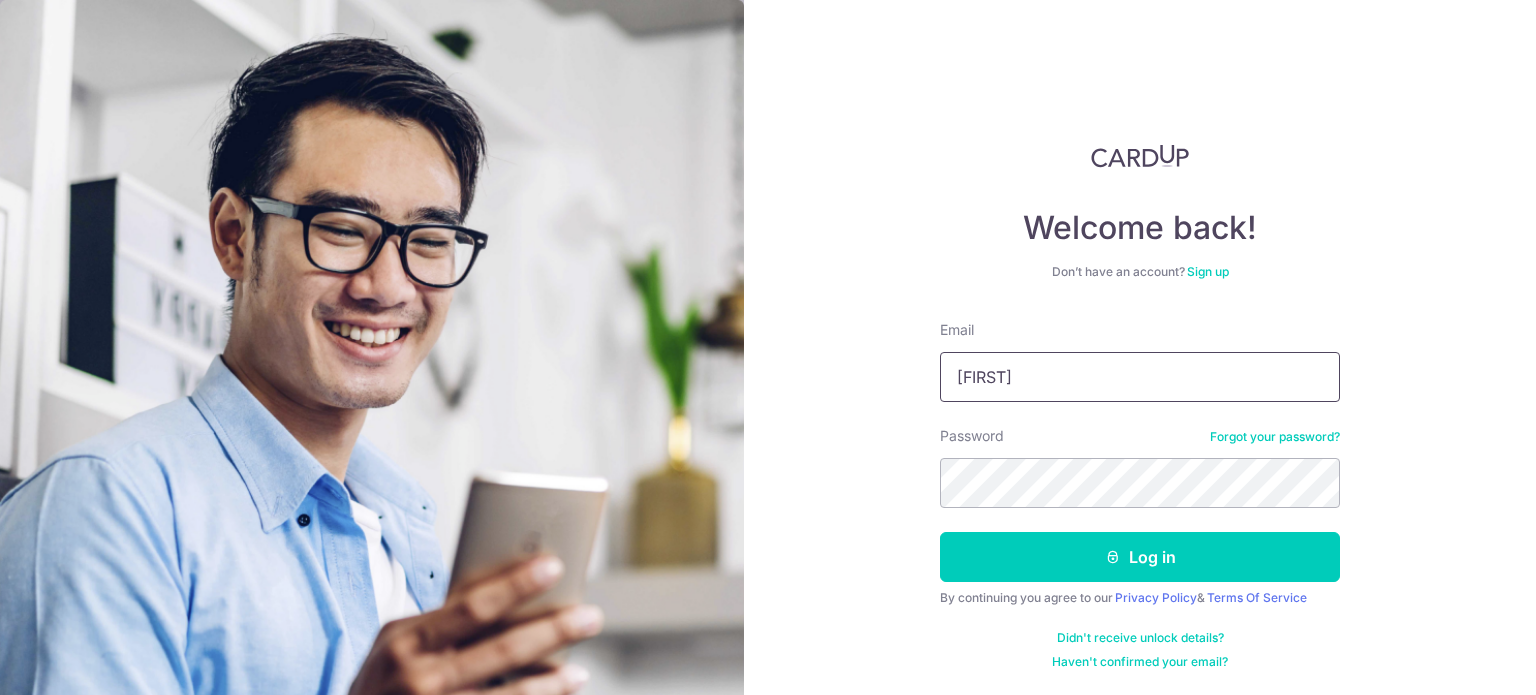 type on "abhinav3010@gmail.com" 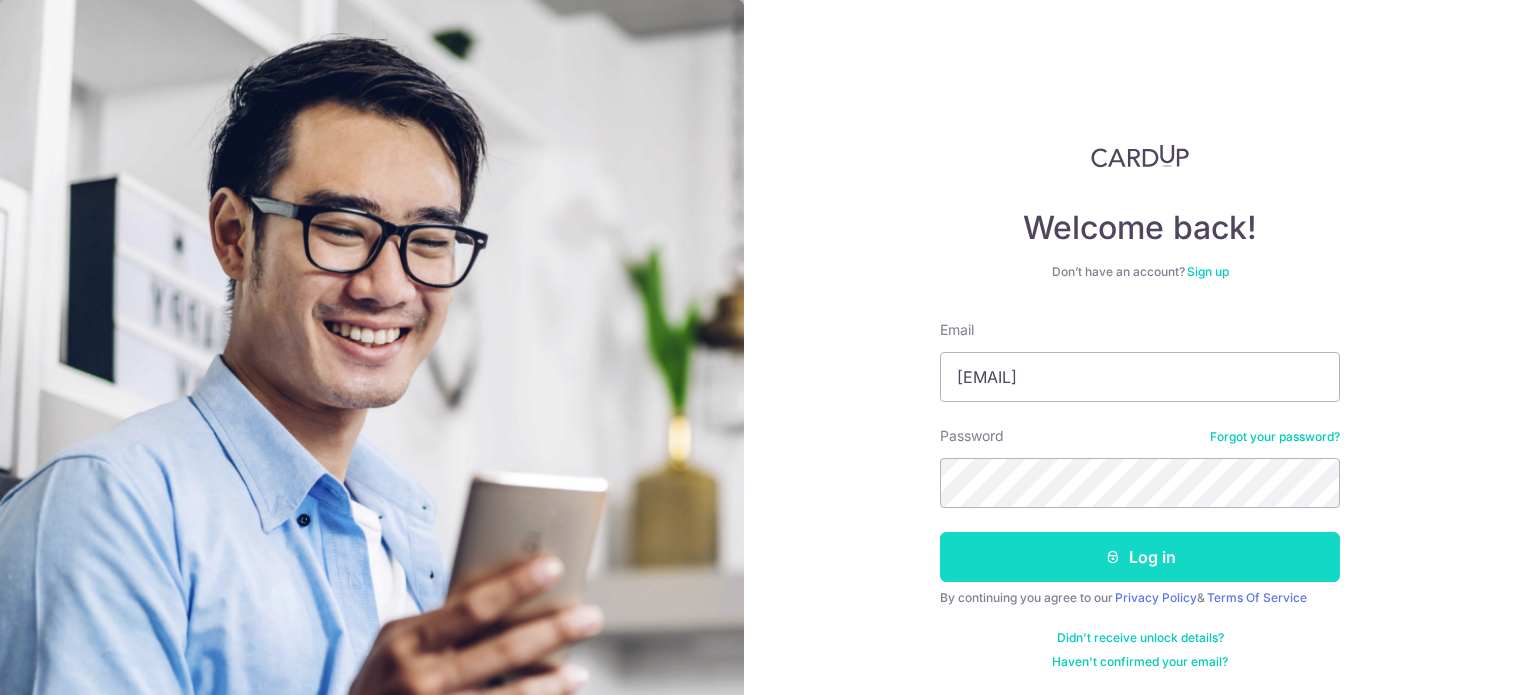 click on "Log in" at bounding box center (1140, 557) 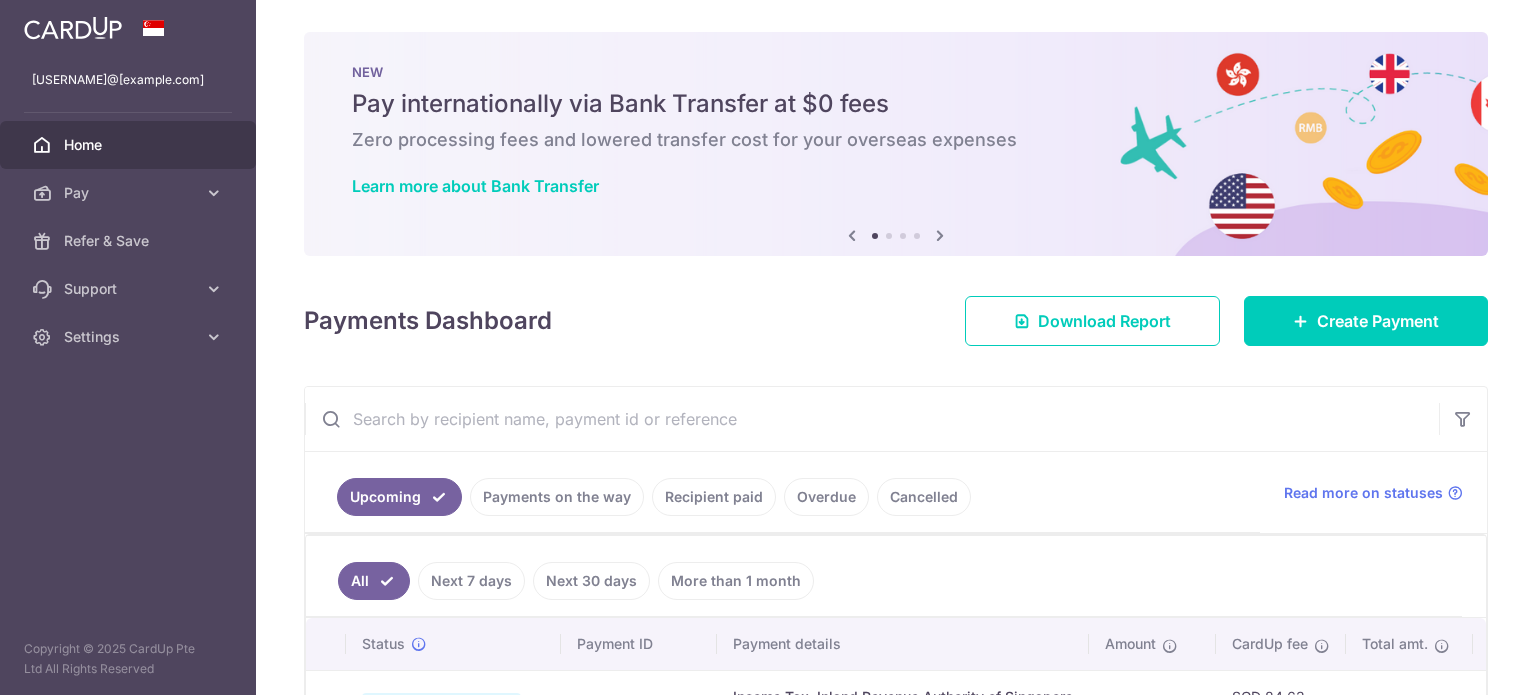 scroll, scrollTop: 0, scrollLeft: 0, axis: both 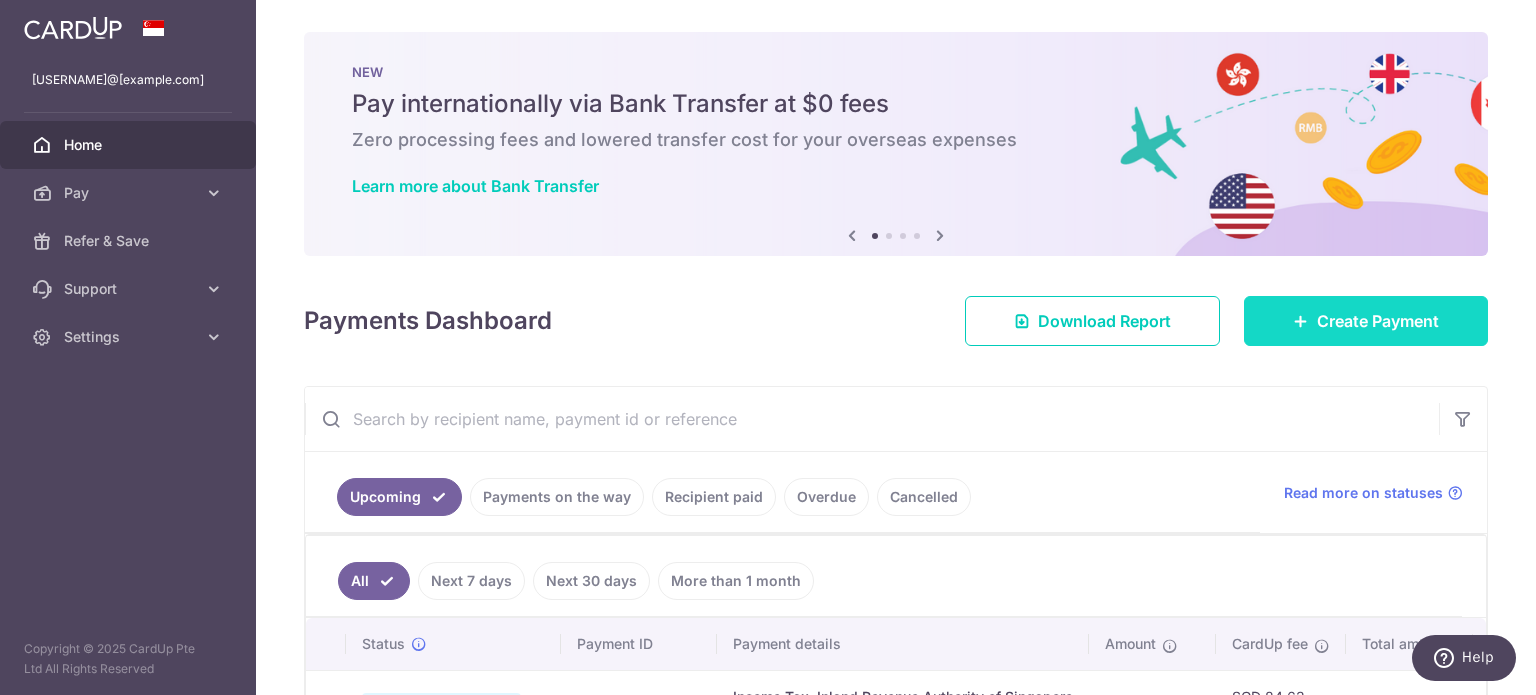 click at bounding box center (1301, 321) 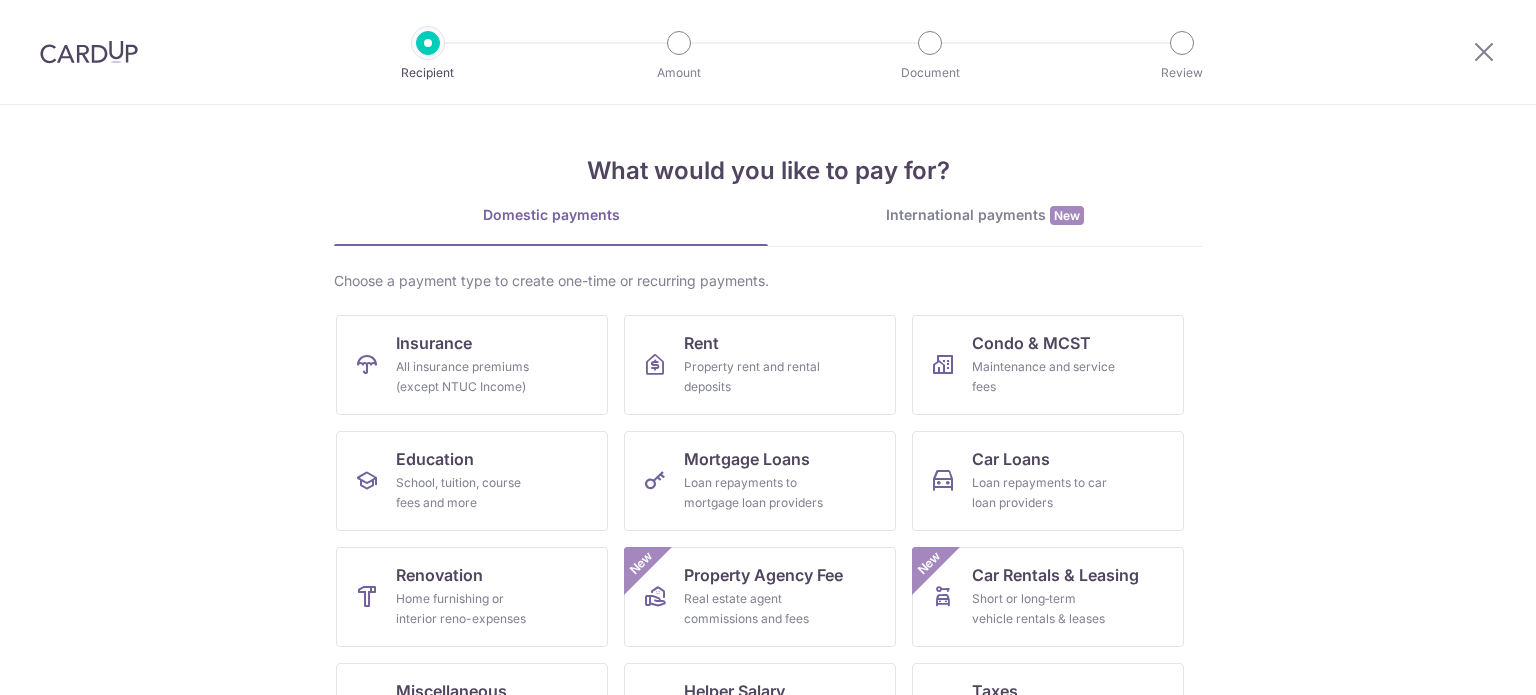 scroll, scrollTop: 0, scrollLeft: 0, axis: both 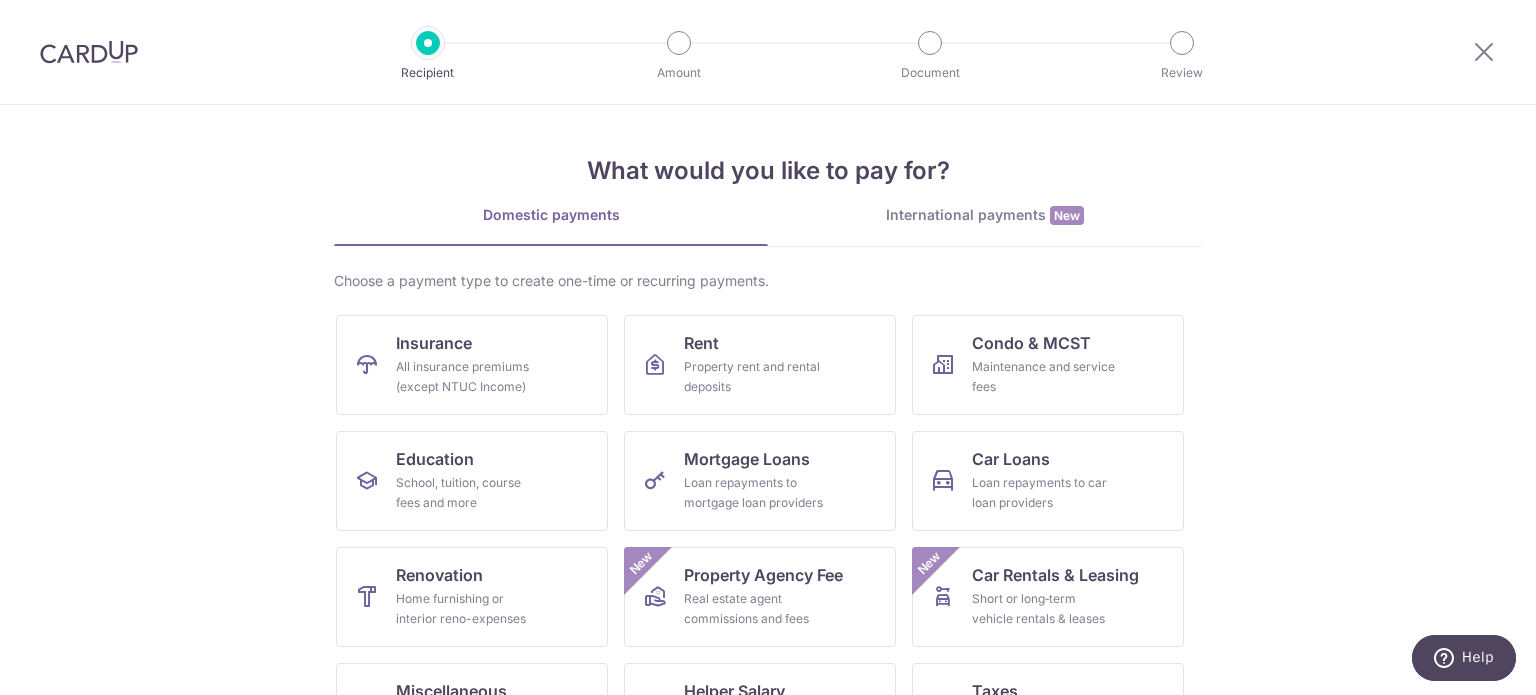 click on "What would you like to pay for?
Domestic payments
International payments
New
Choose a payment type to create one-time or recurring payments.
Insurance All insurance premiums (except NTUC Income)
Rent Property rent and rental deposits
Condo & MCST Maintenance and service fees
Education School, tuition, course fees and more
Mortgage Loans Loan repayments to mortgage loan providers
Car Loans Loan repayments to car loan providers
Renovation Home furnishing or interior reno-expenses
Property Agency Fee Real estate agent commissions and fees New
Car Rentals & Leasing Short or long‑term vehicle rentals & leases New
Miscellaneous Goods and services, agent fees and more
Helper Salary" at bounding box center (768, 400) 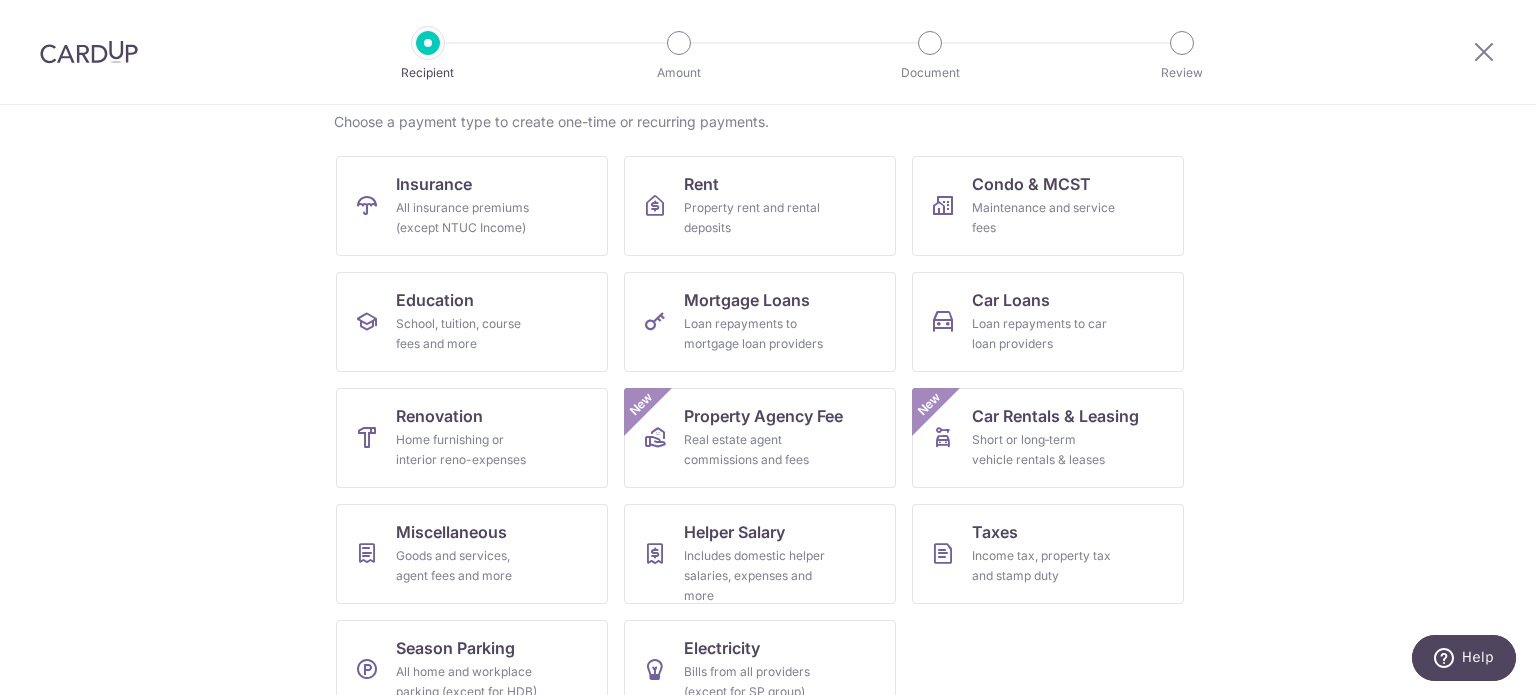 scroll, scrollTop: 119, scrollLeft: 0, axis: vertical 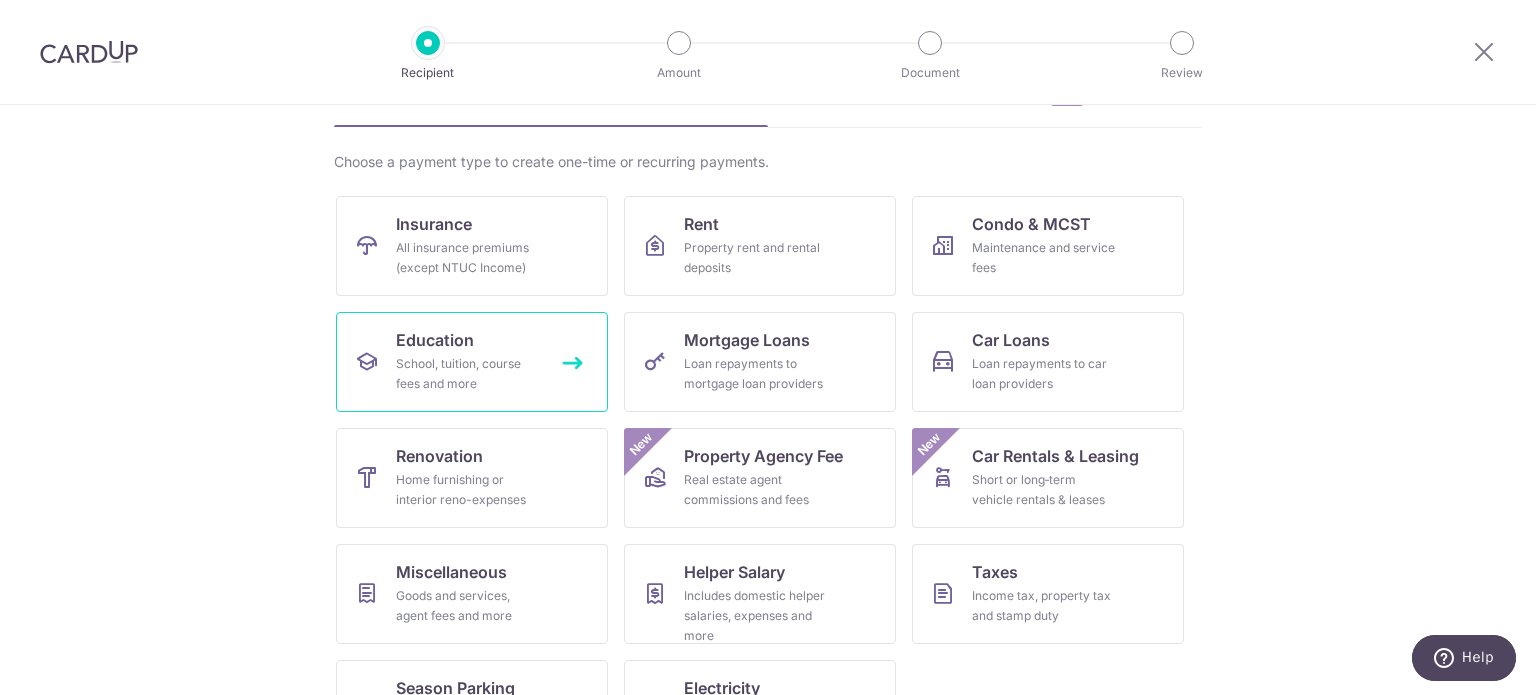 click on "Education School, tuition, course fees and more" at bounding box center (472, 362) 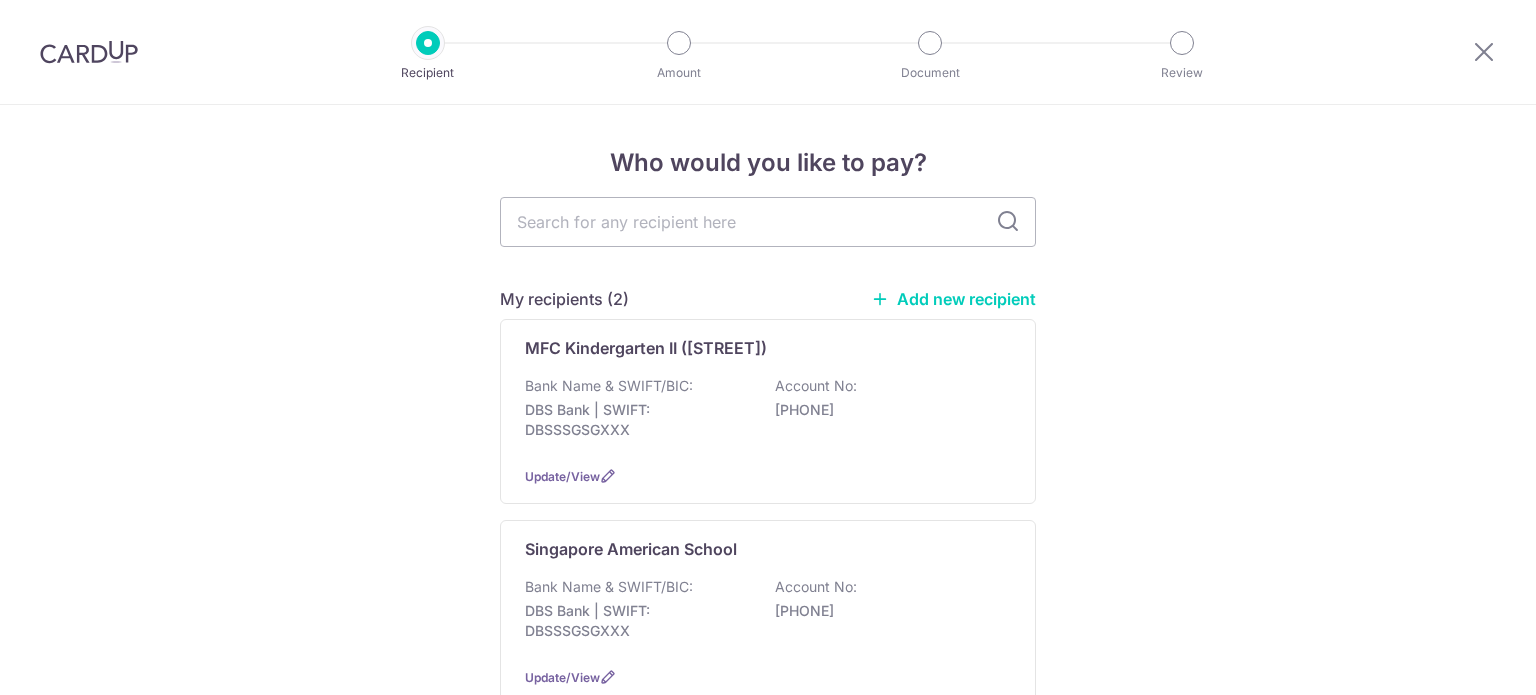 scroll, scrollTop: 0, scrollLeft: 0, axis: both 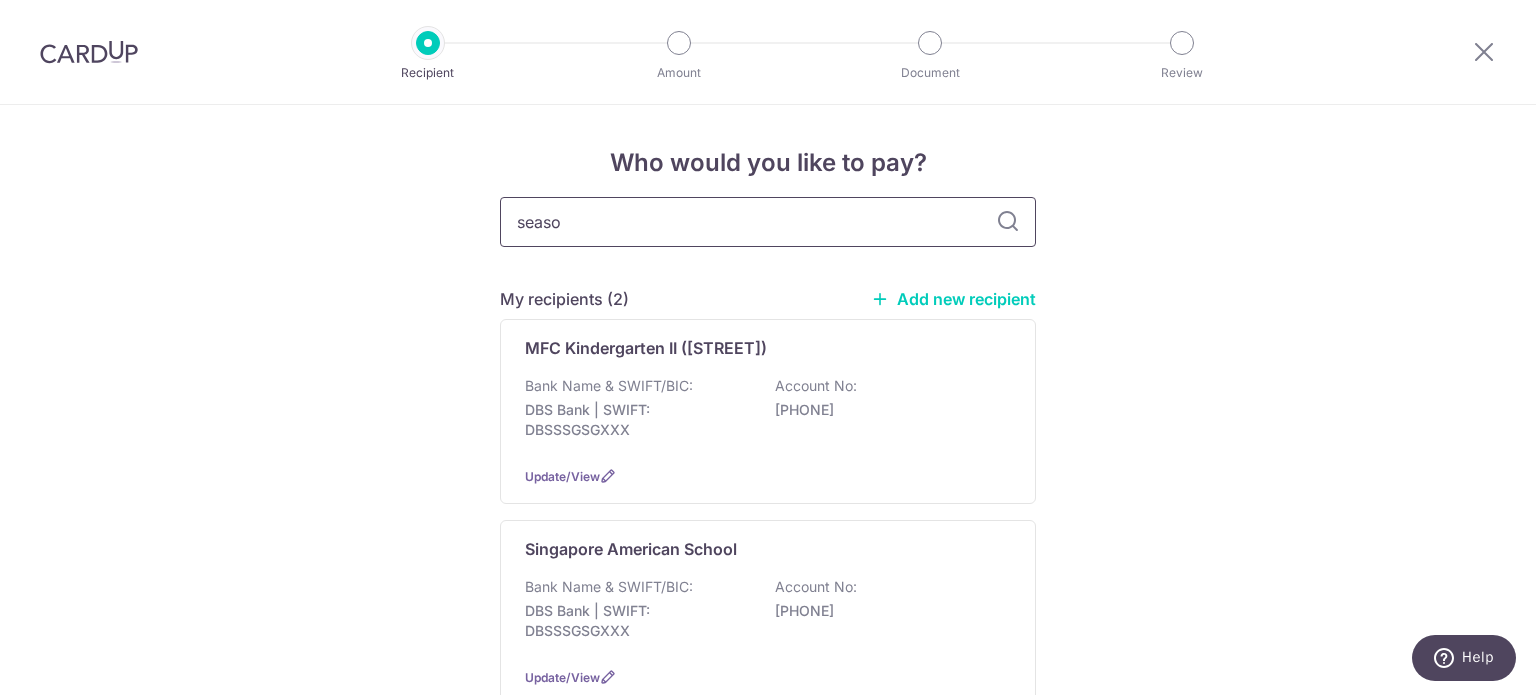 type on "season" 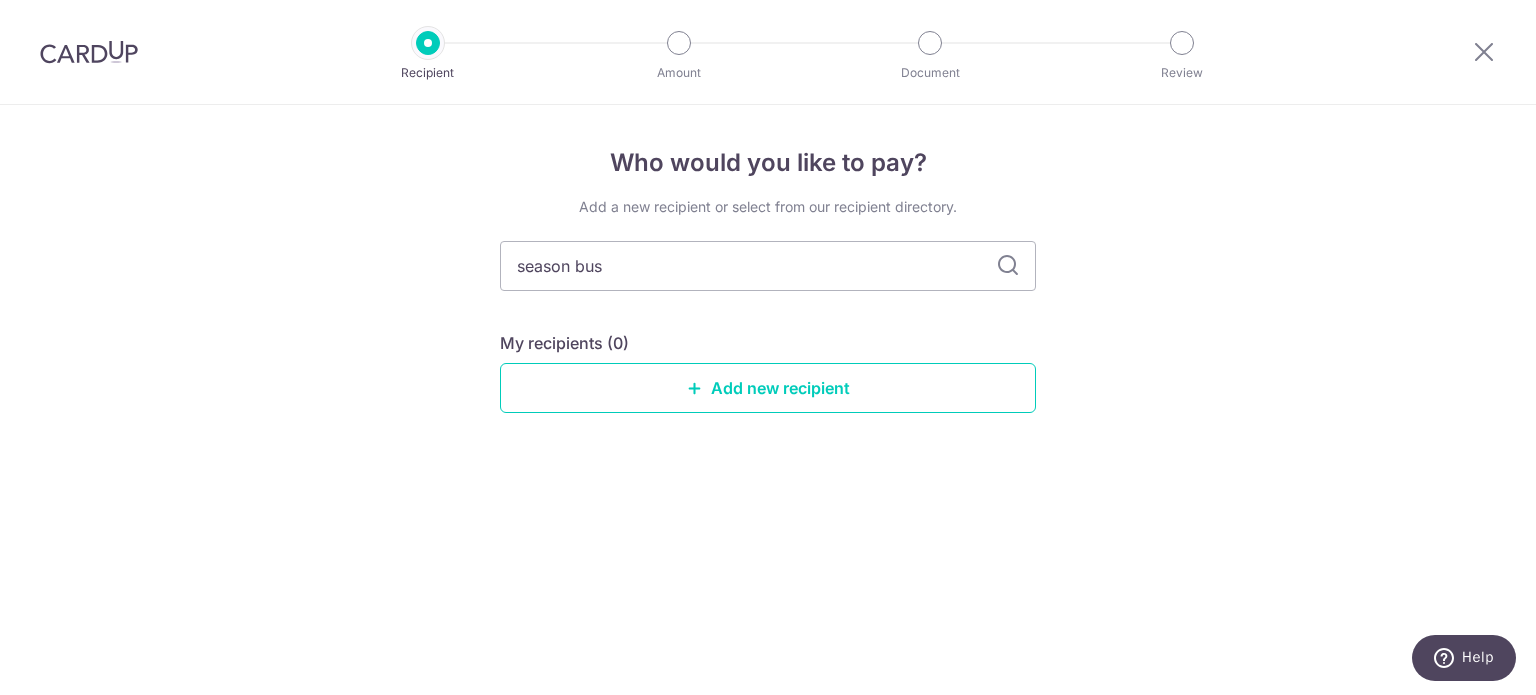 type on "season bus" 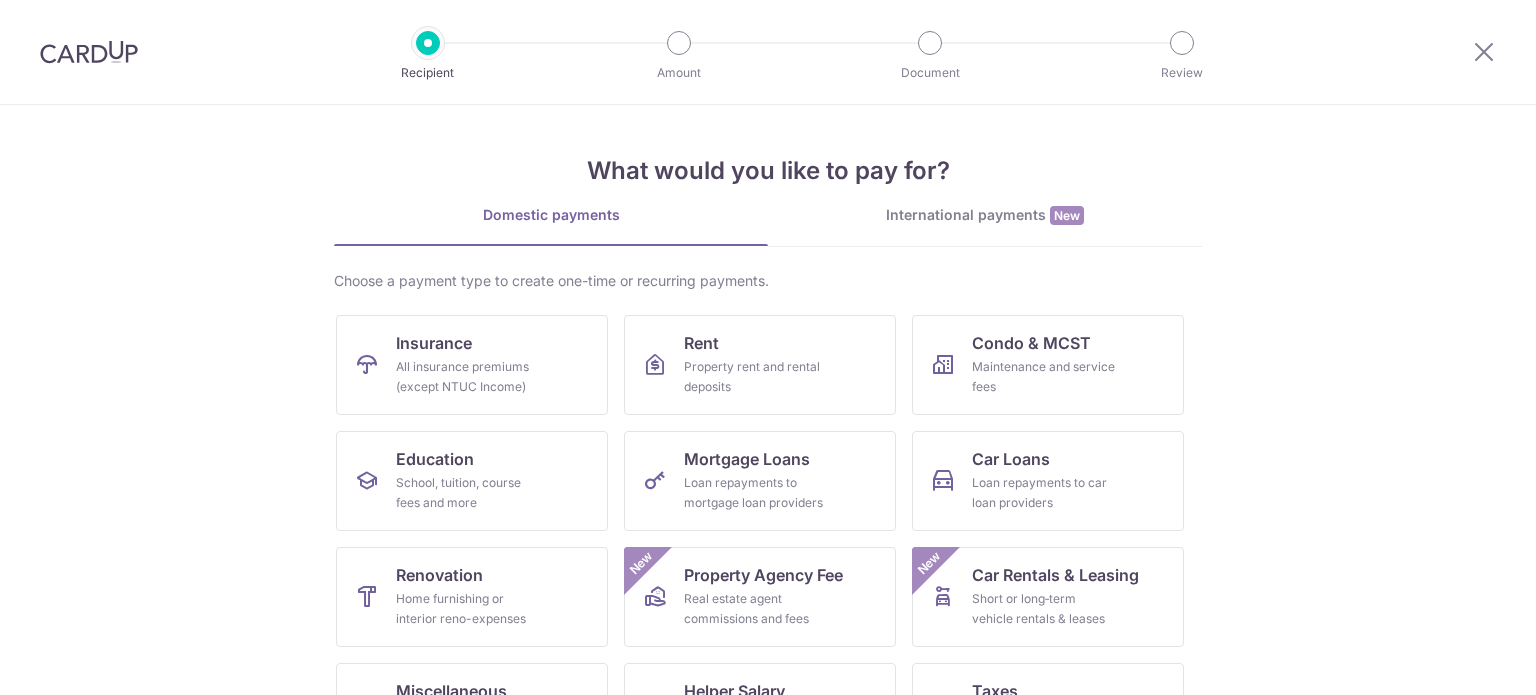 scroll, scrollTop: 0, scrollLeft: 0, axis: both 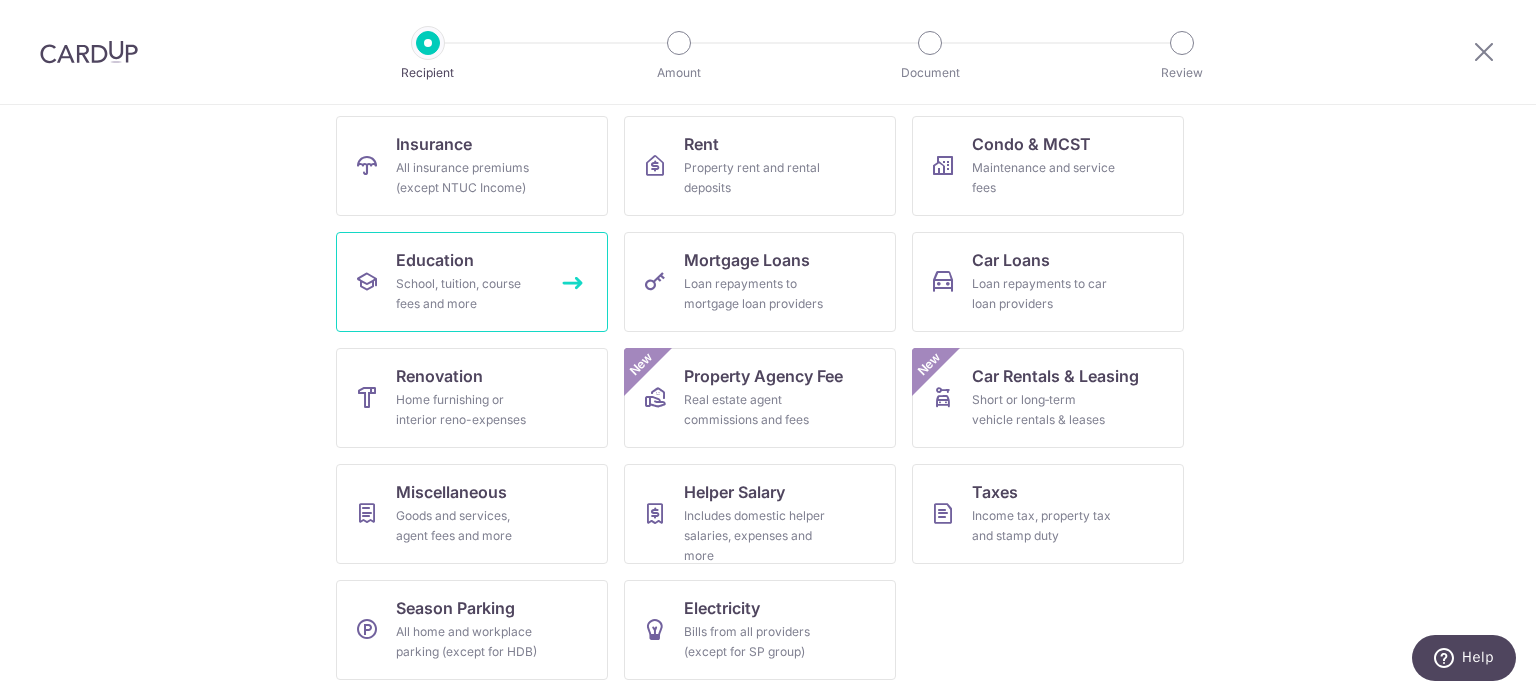 click on "School, tuition, course fees and more" at bounding box center (468, 294) 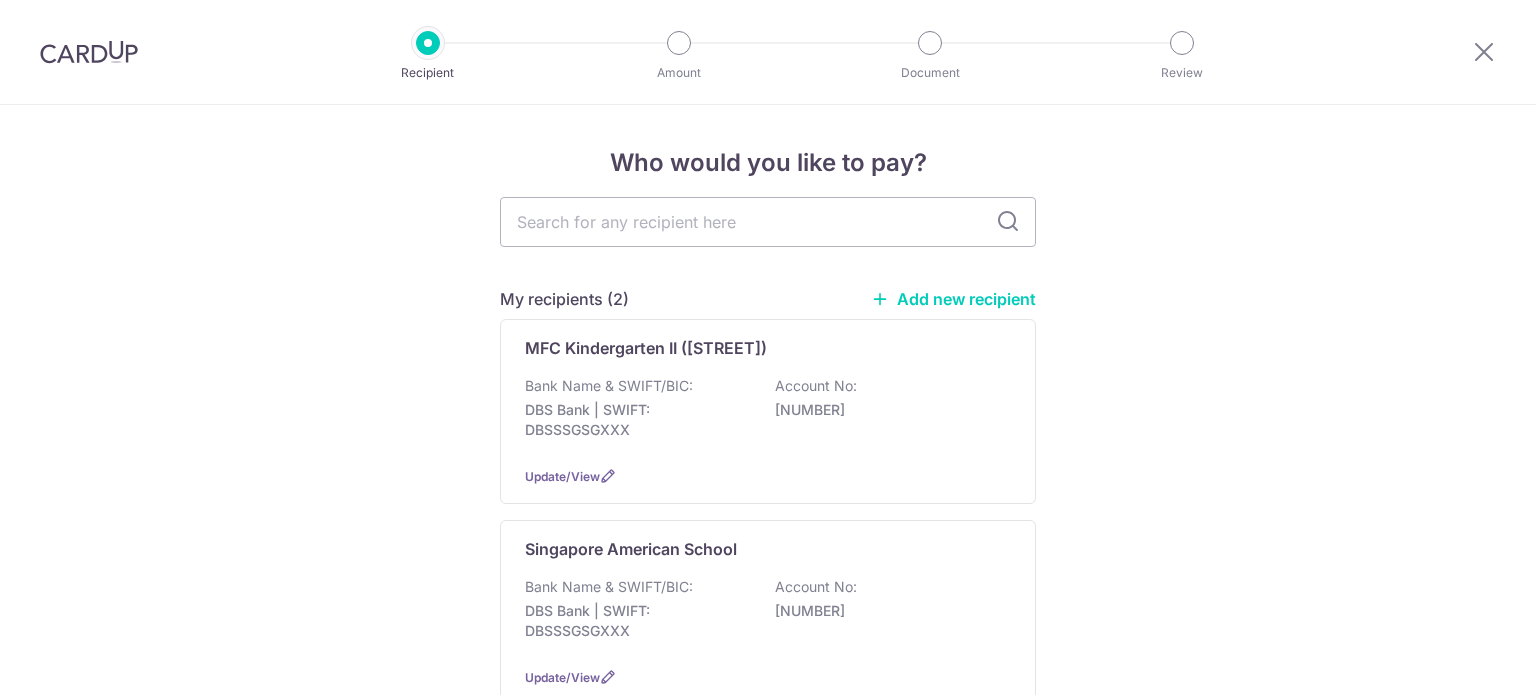scroll, scrollTop: 0, scrollLeft: 0, axis: both 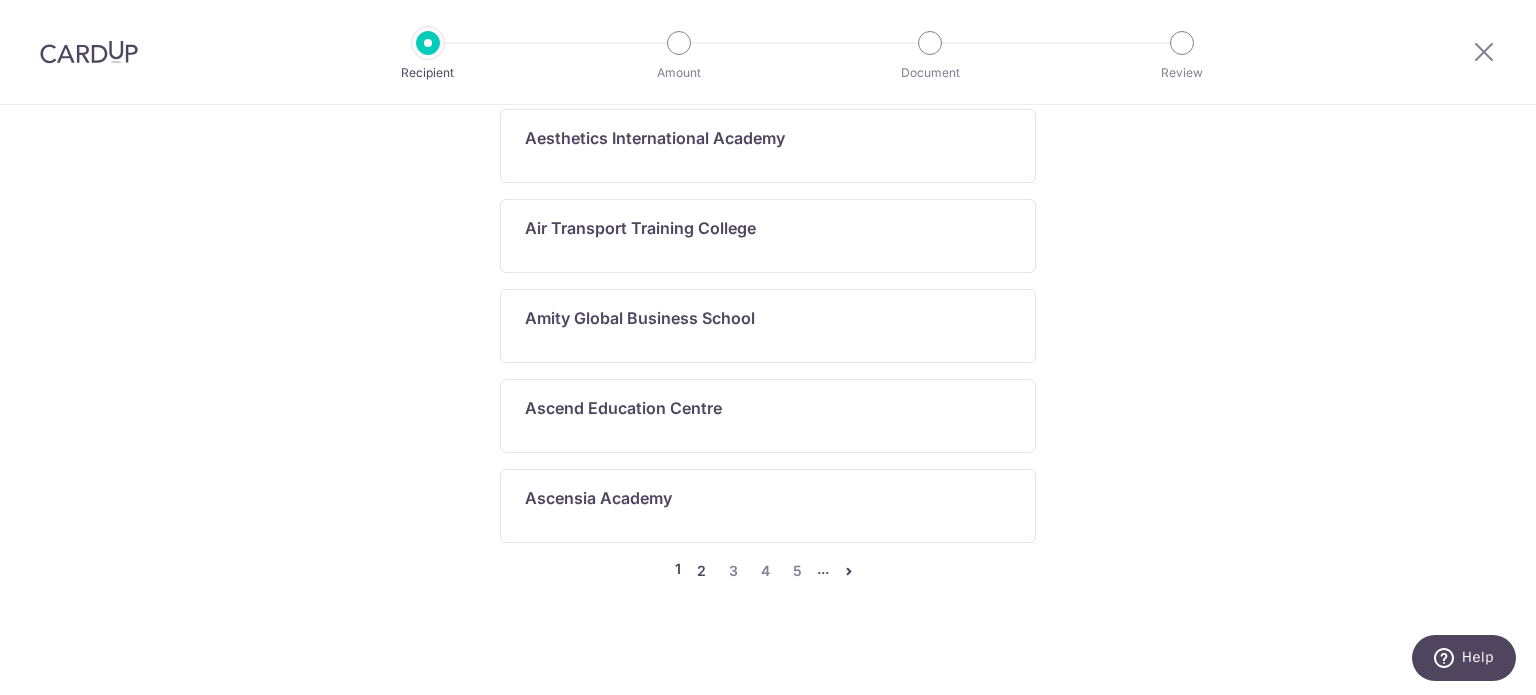 click on "2" at bounding box center (701, 571) 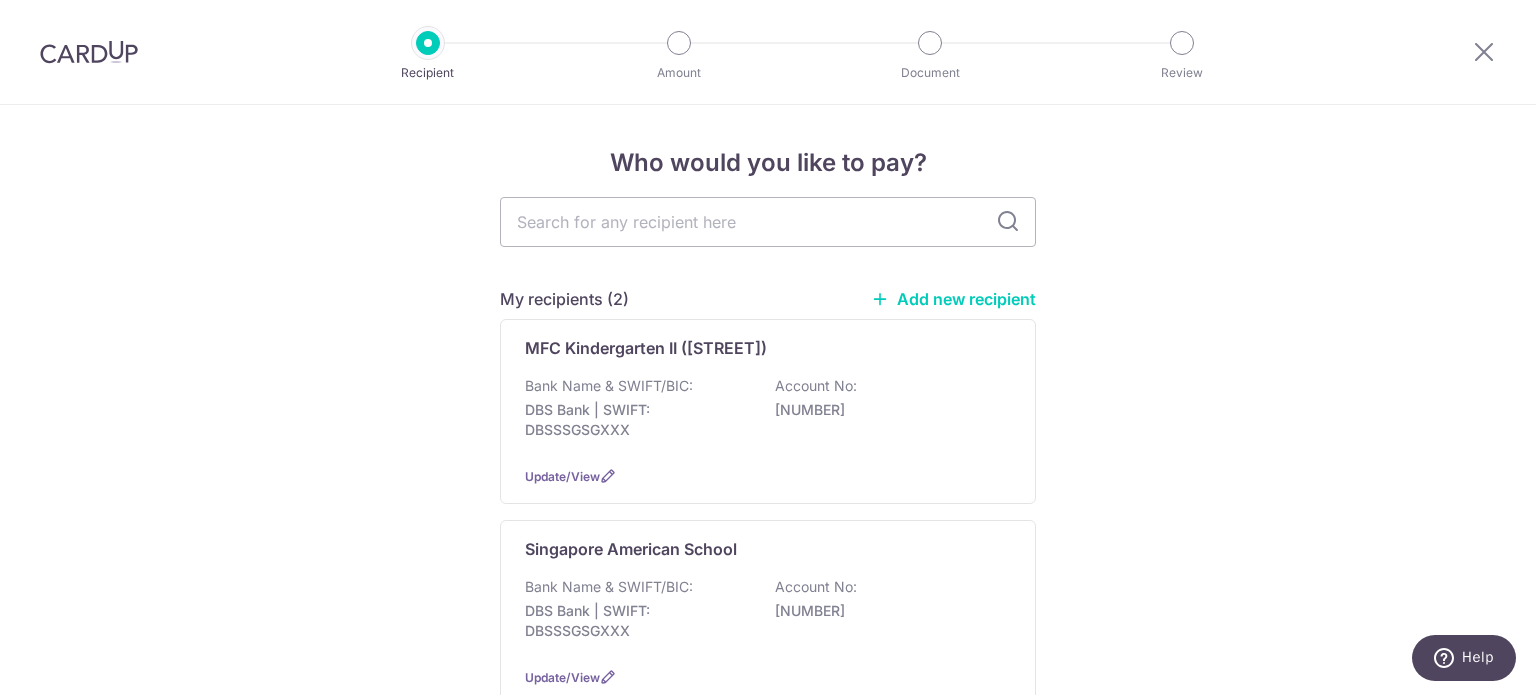 scroll, scrollTop: 1380, scrollLeft: 0, axis: vertical 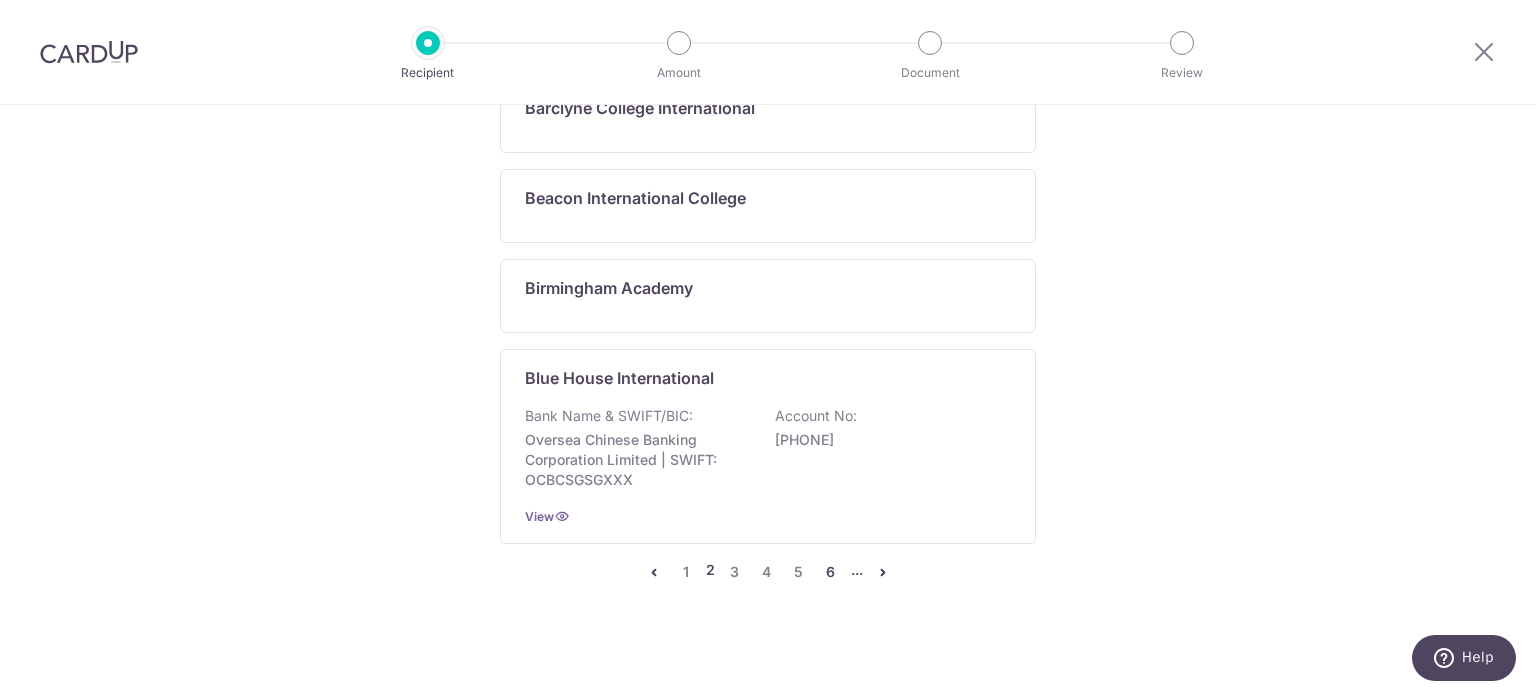 click on "6" at bounding box center [831, 572] 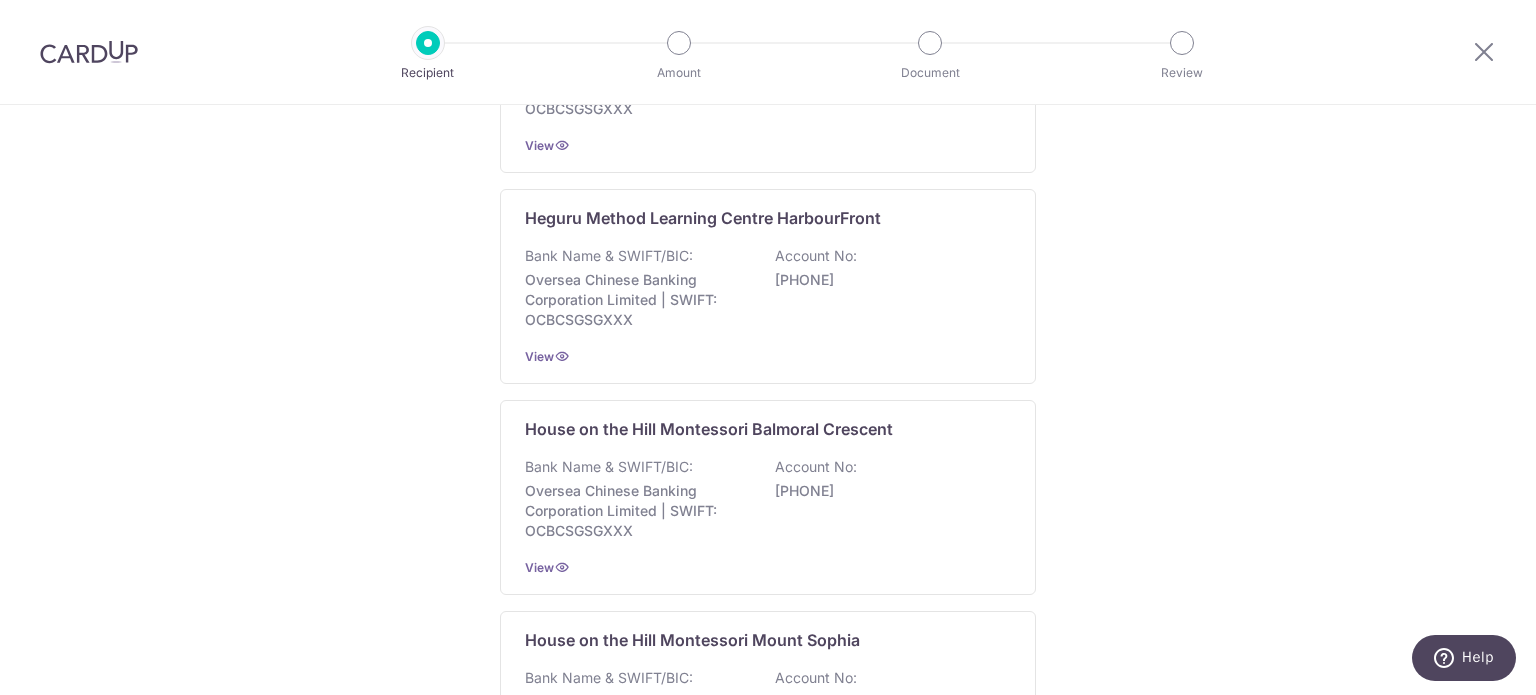 scroll, scrollTop: 0, scrollLeft: 0, axis: both 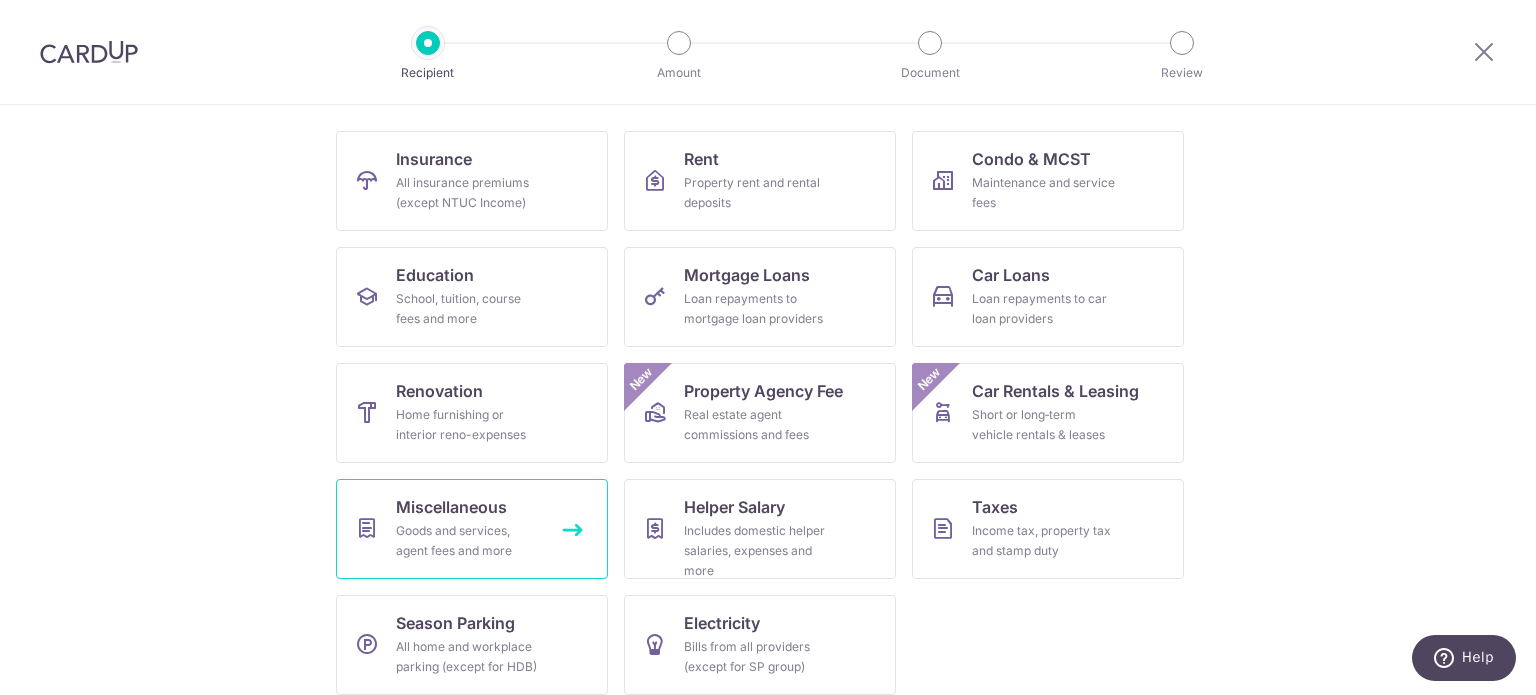 click on "Goods and services, agent fees and more" at bounding box center [468, 541] 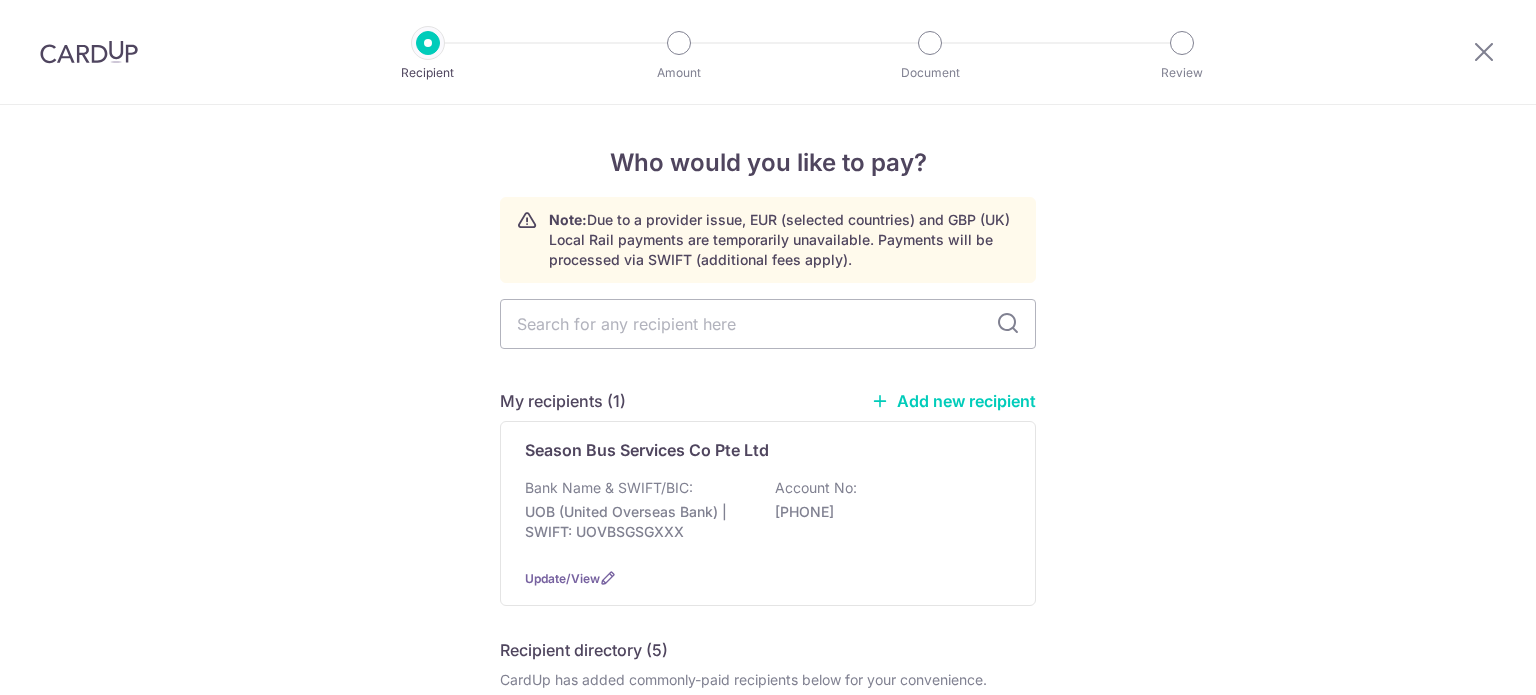 scroll, scrollTop: 0, scrollLeft: 0, axis: both 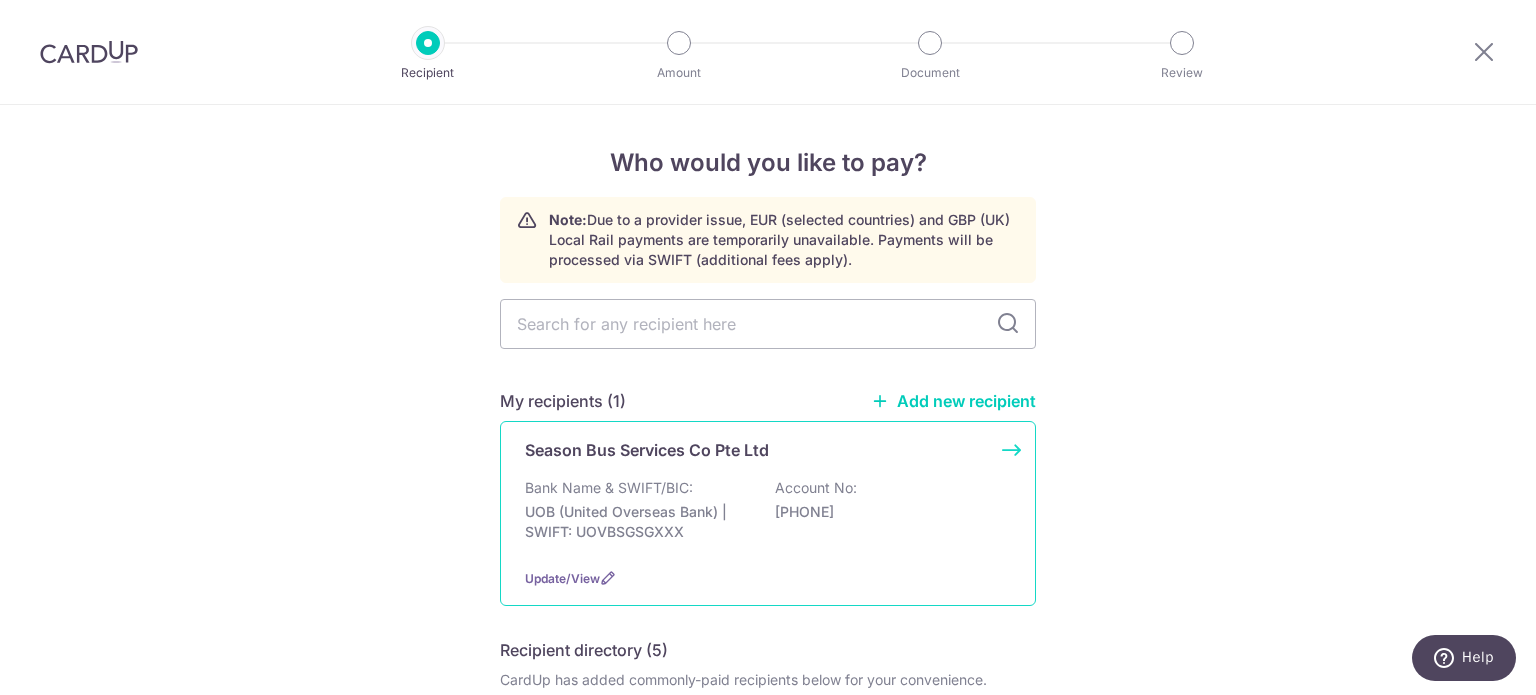 click on "Season Bus Services Co Pte Ltd" at bounding box center [756, 450] 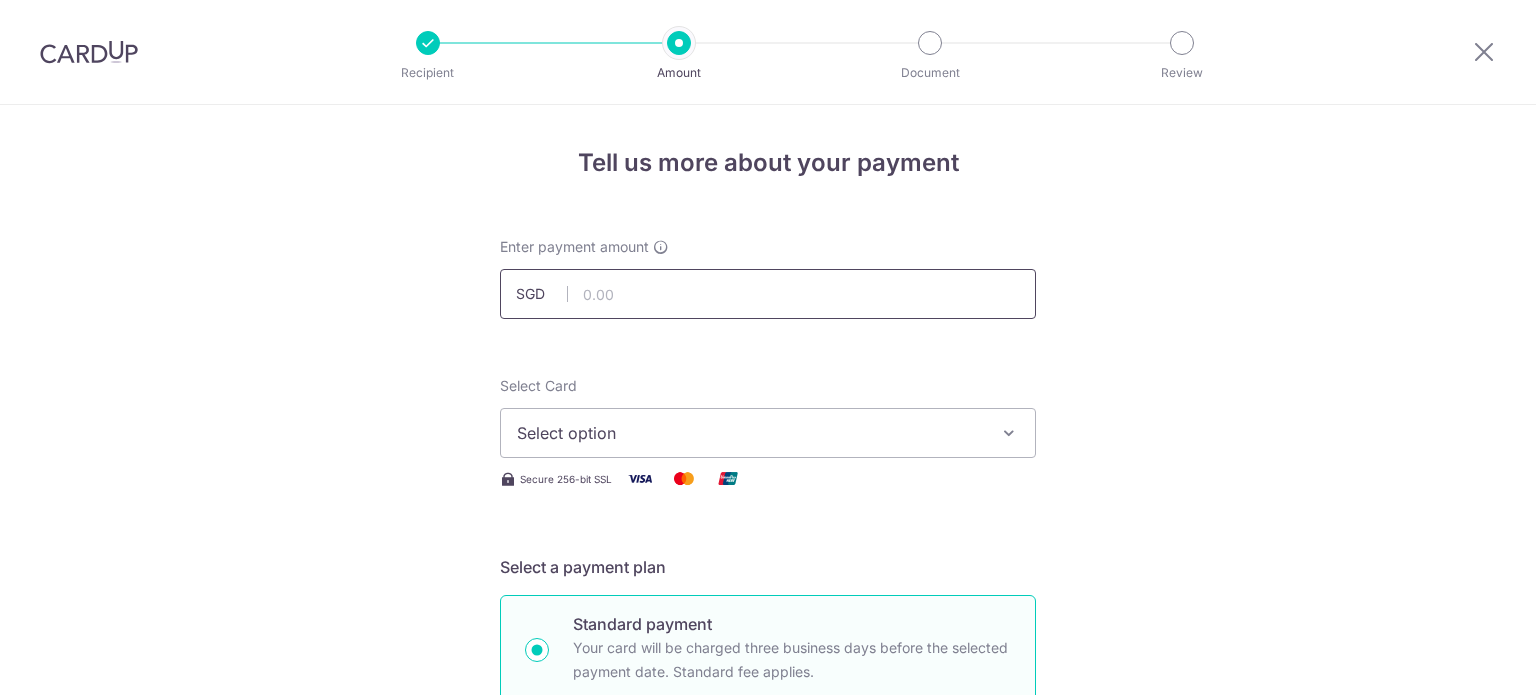 scroll, scrollTop: 0, scrollLeft: 0, axis: both 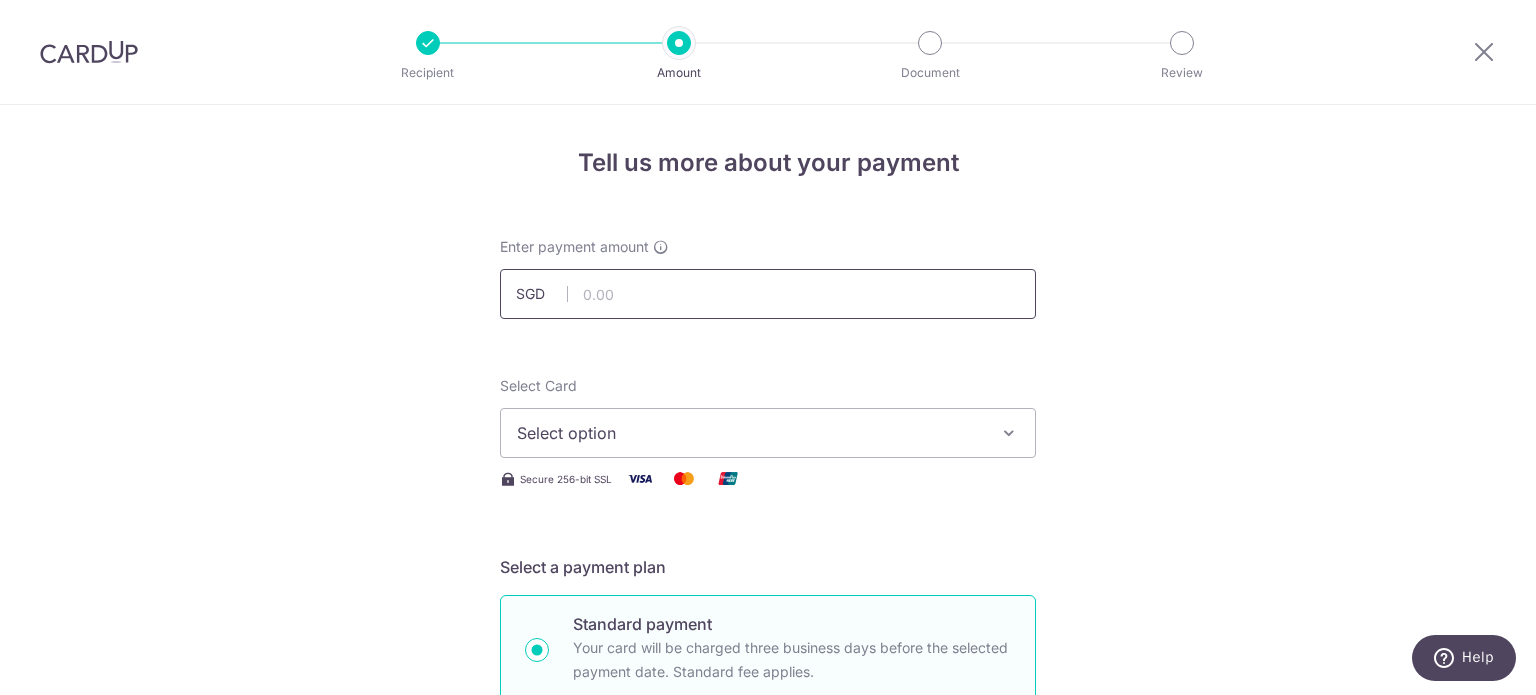 click at bounding box center [768, 294] 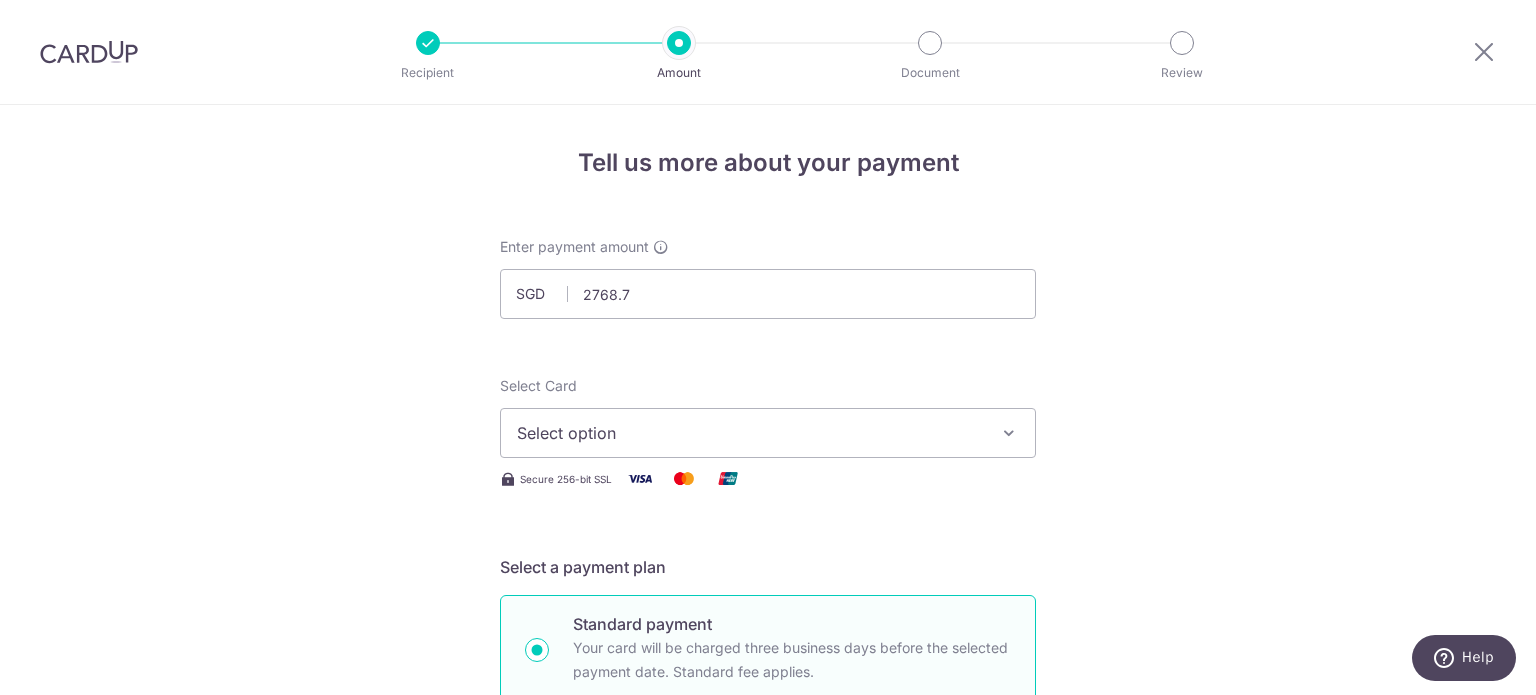 type on "2,768.70" 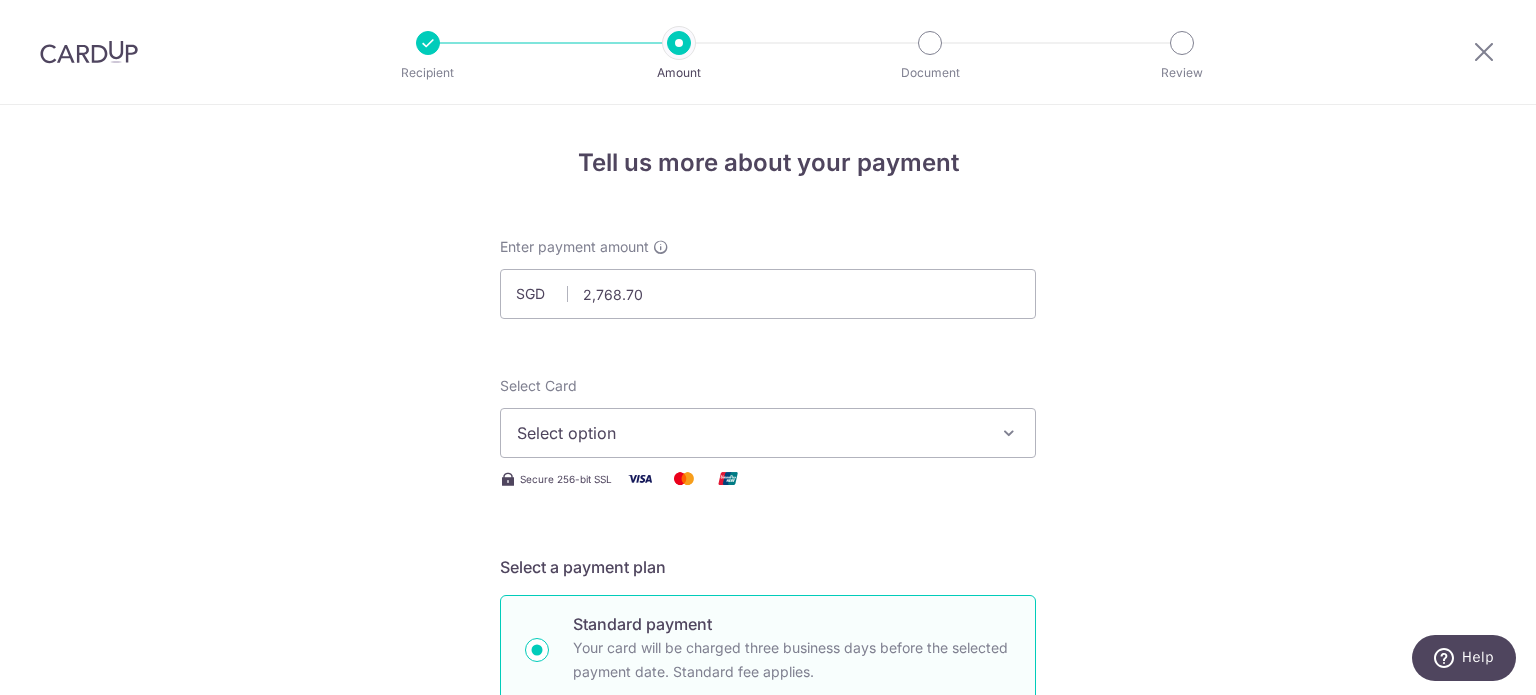 click on "Select option" at bounding box center [750, 433] 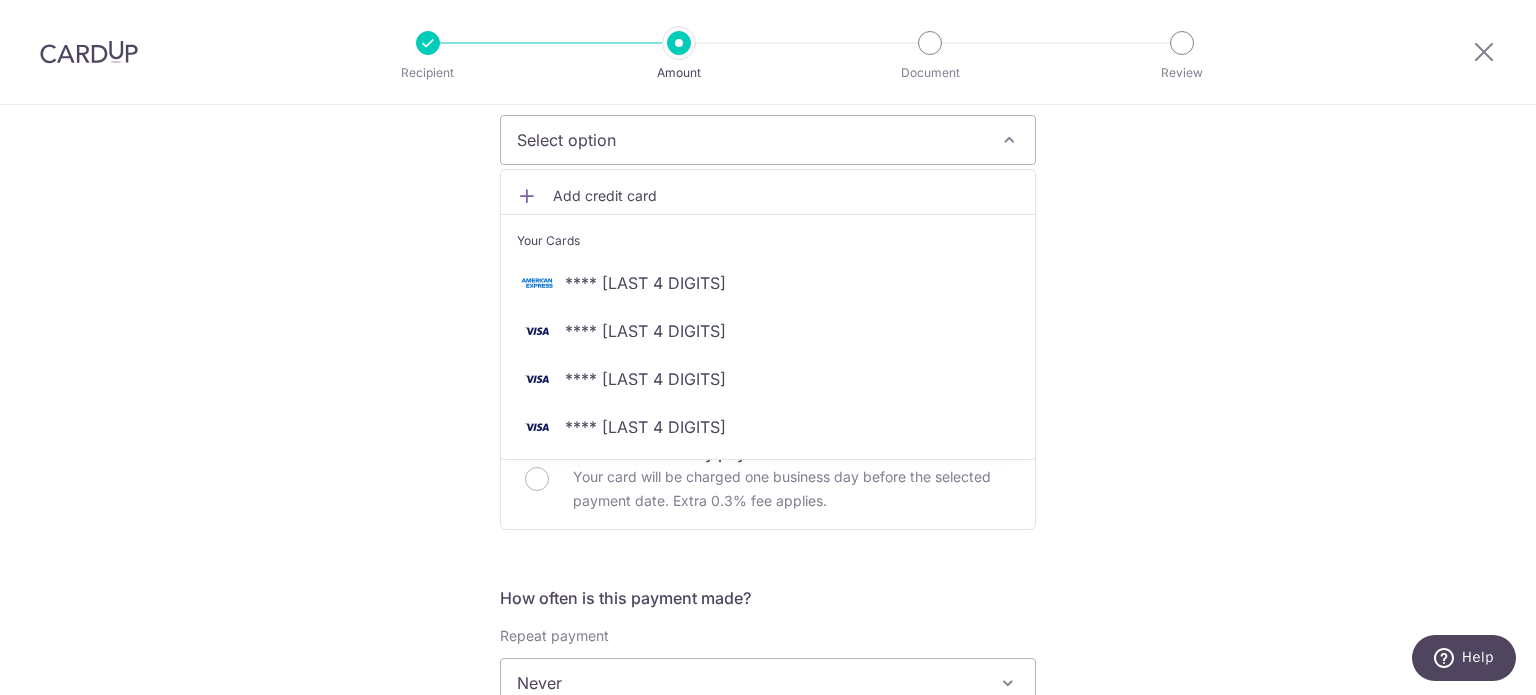 scroll, scrollTop: 309, scrollLeft: 0, axis: vertical 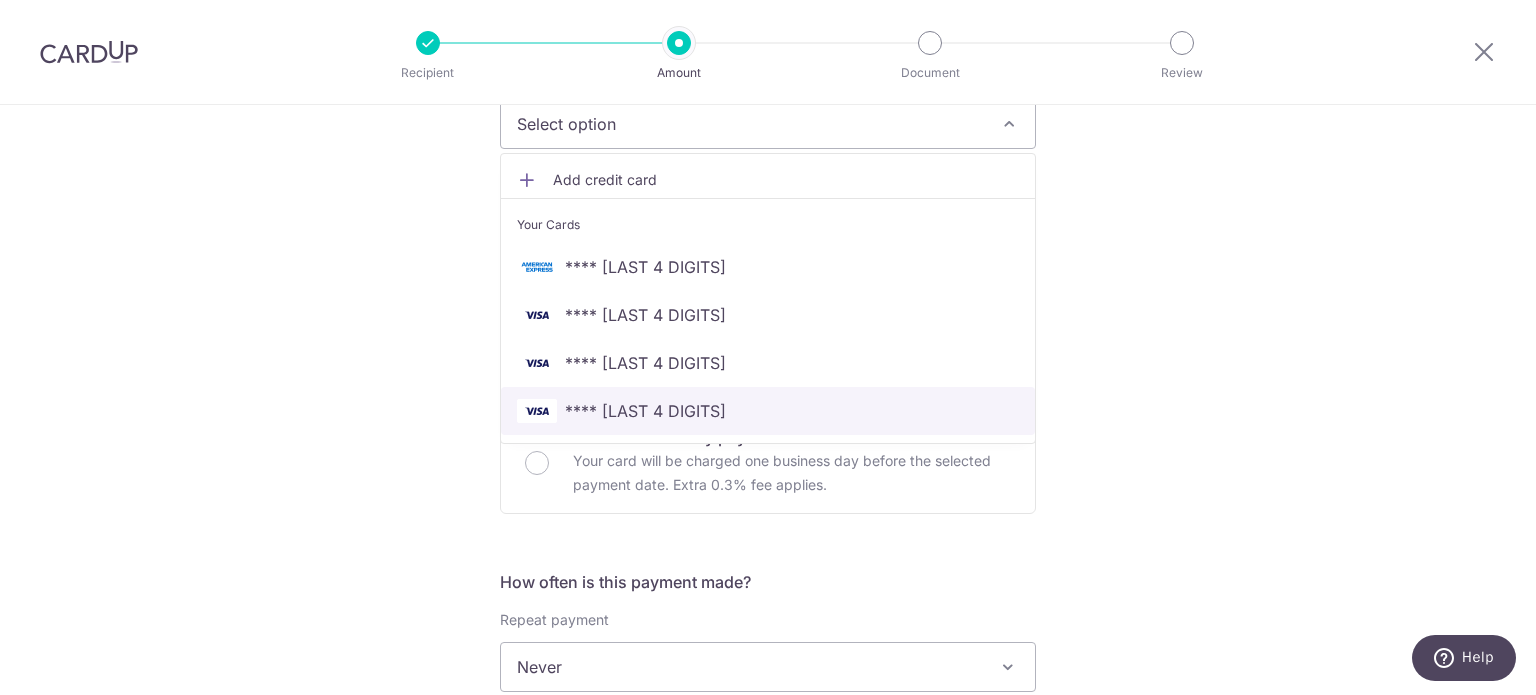 click on "**** 6546" at bounding box center [768, 411] 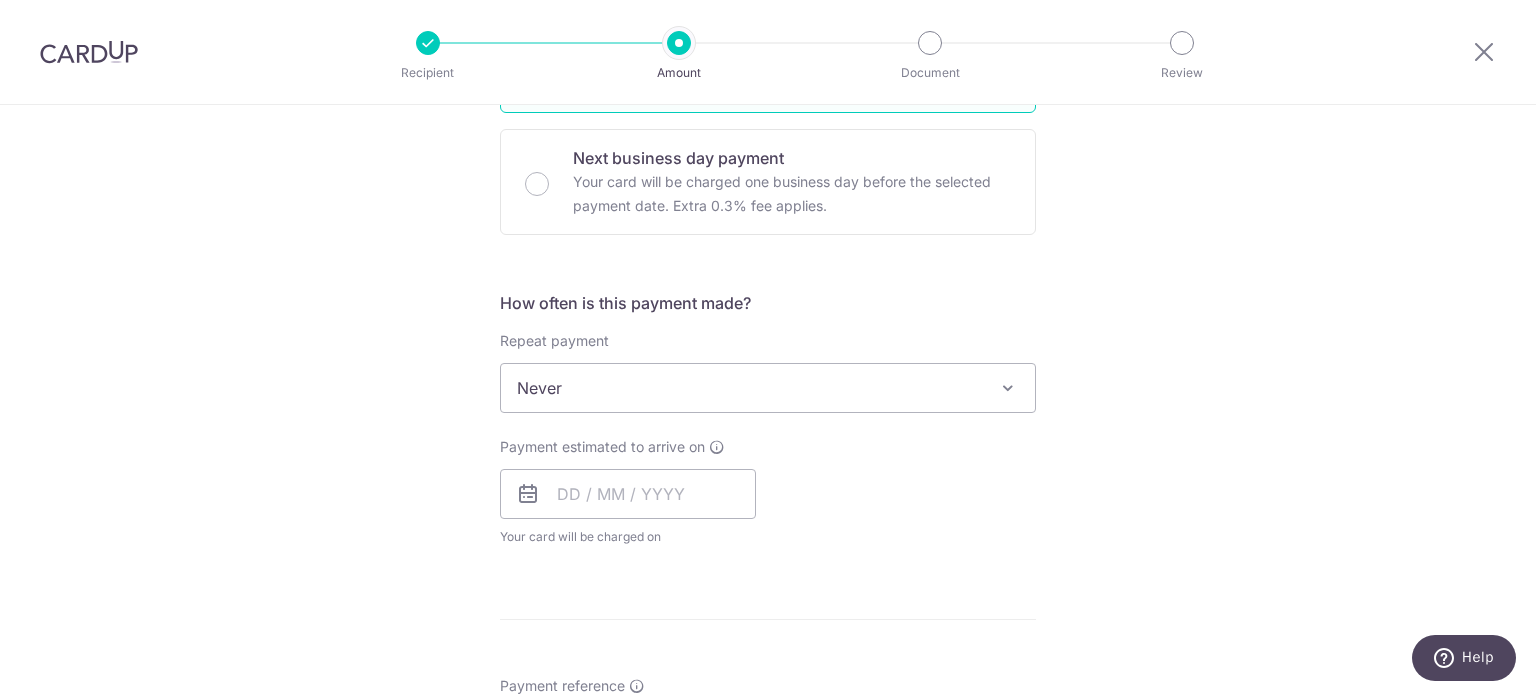 scroll, scrollTop: 600, scrollLeft: 0, axis: vertical 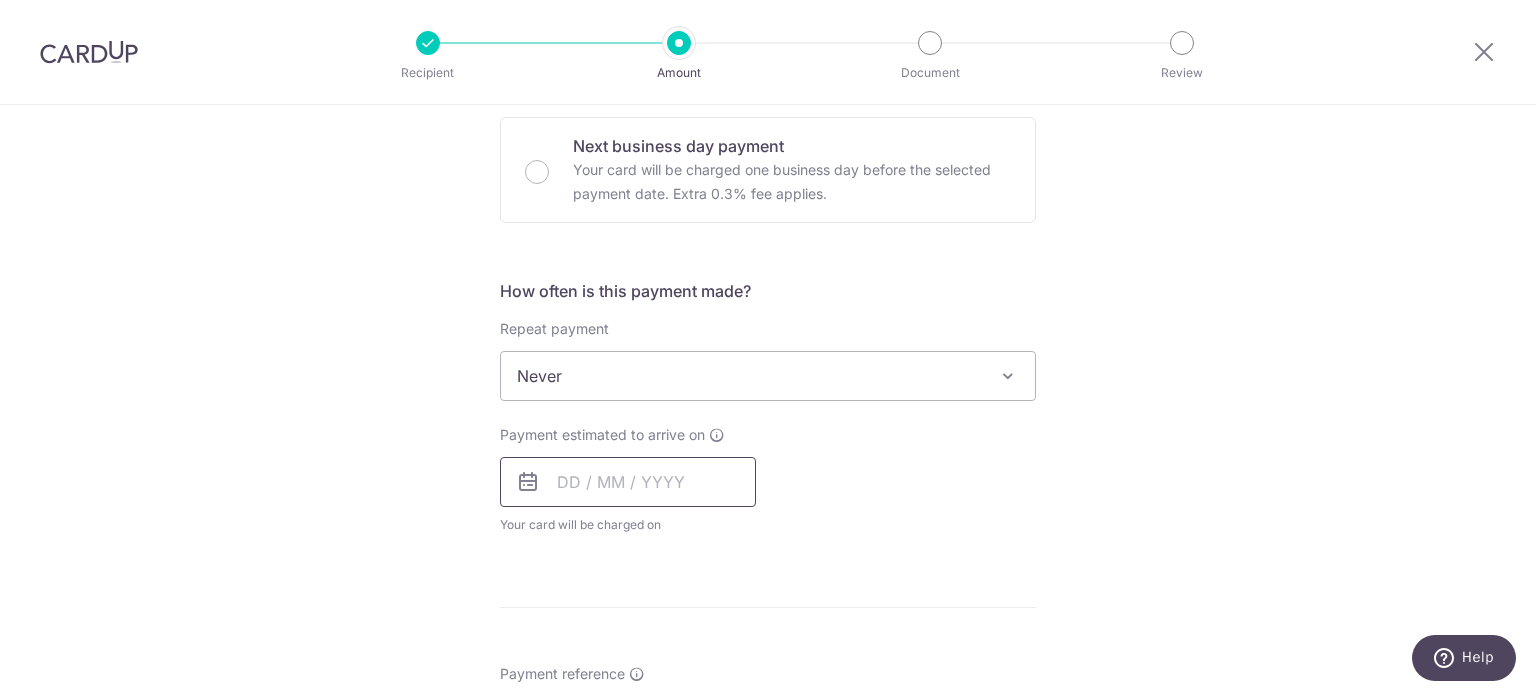 click at bounding box center (628, 482) 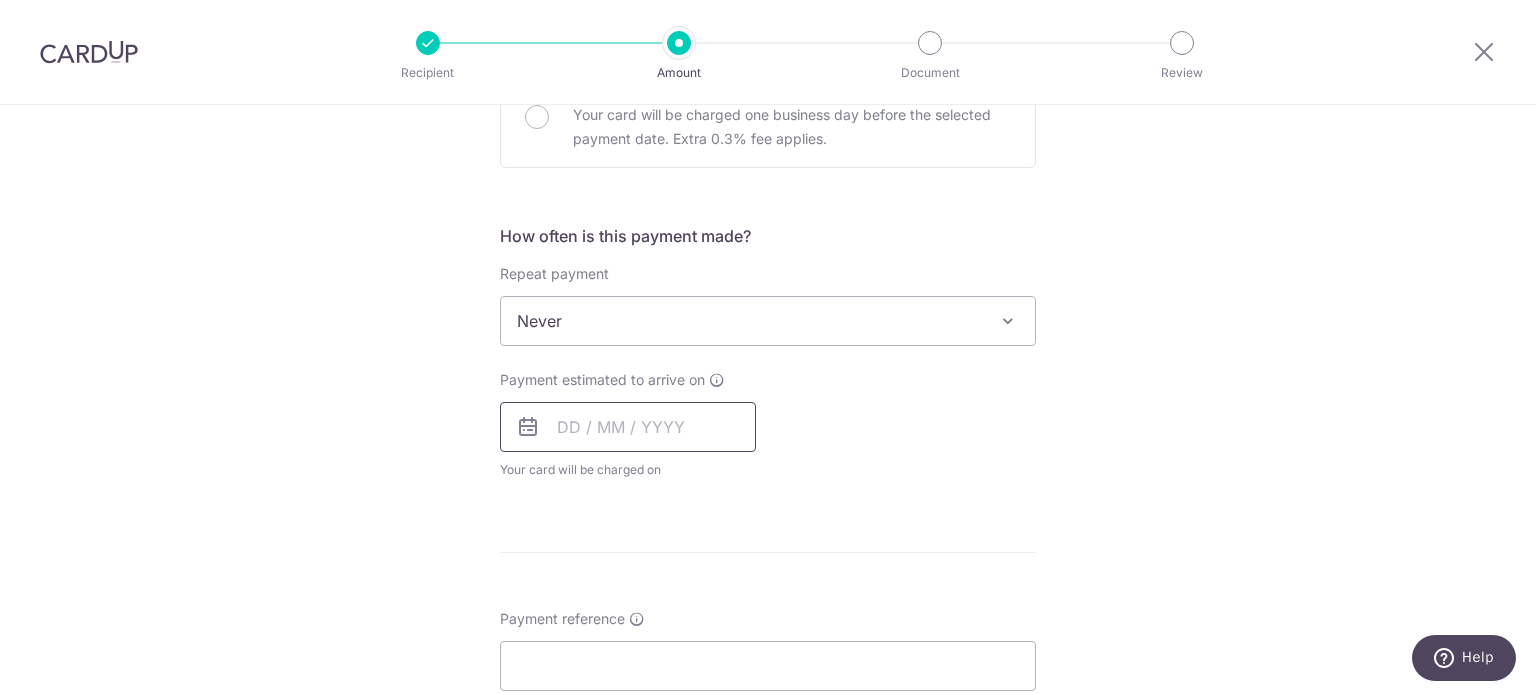 scroll, scrollTop: 649, scrollLeft: 0, axis: vertical 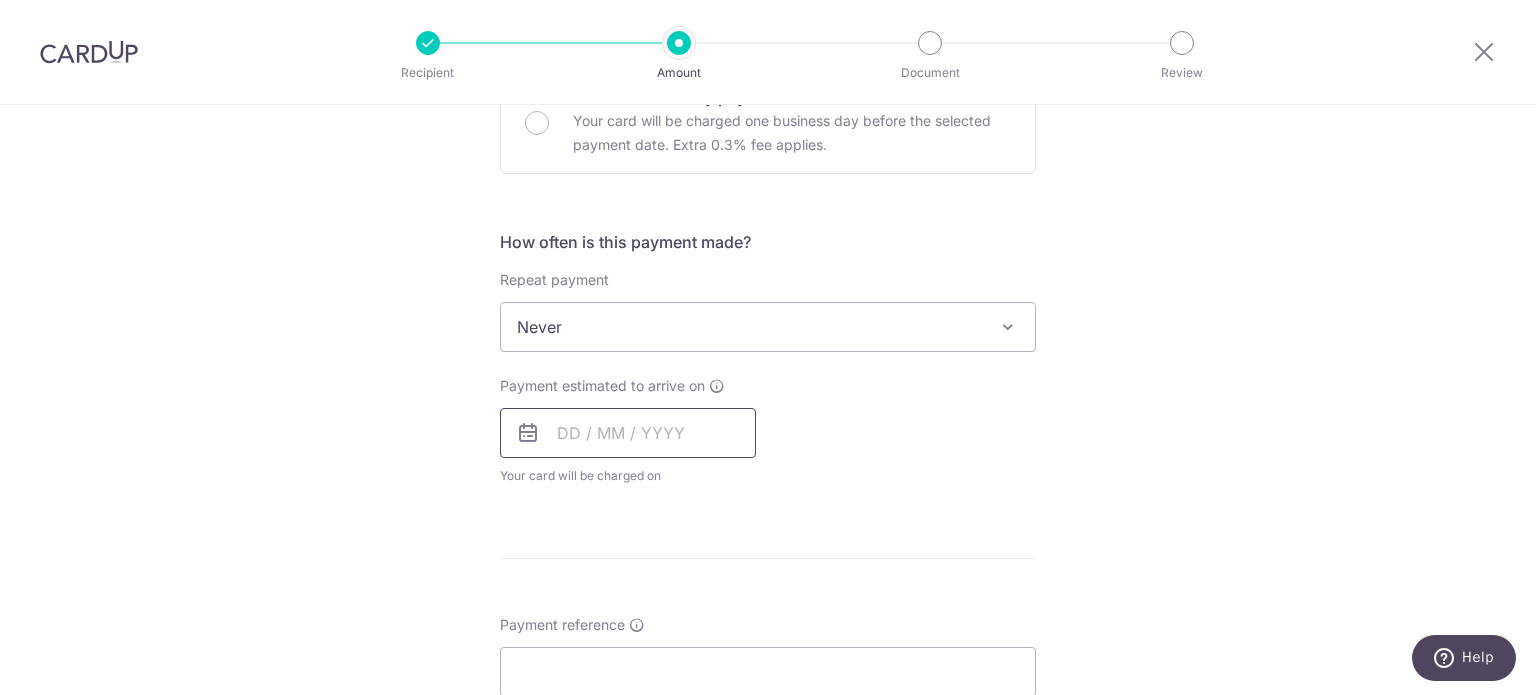 click at bounding box center (628, 433) 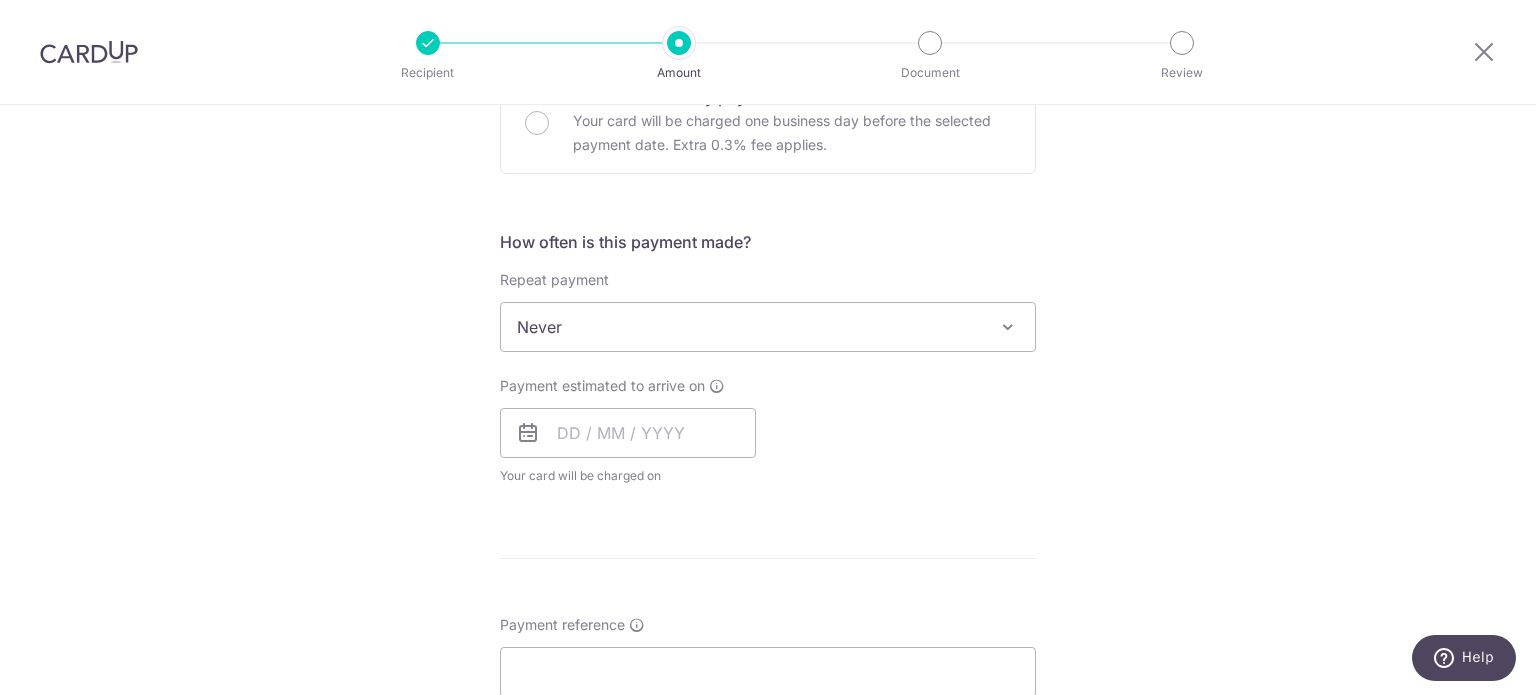 click at bounding box center [528, 433] 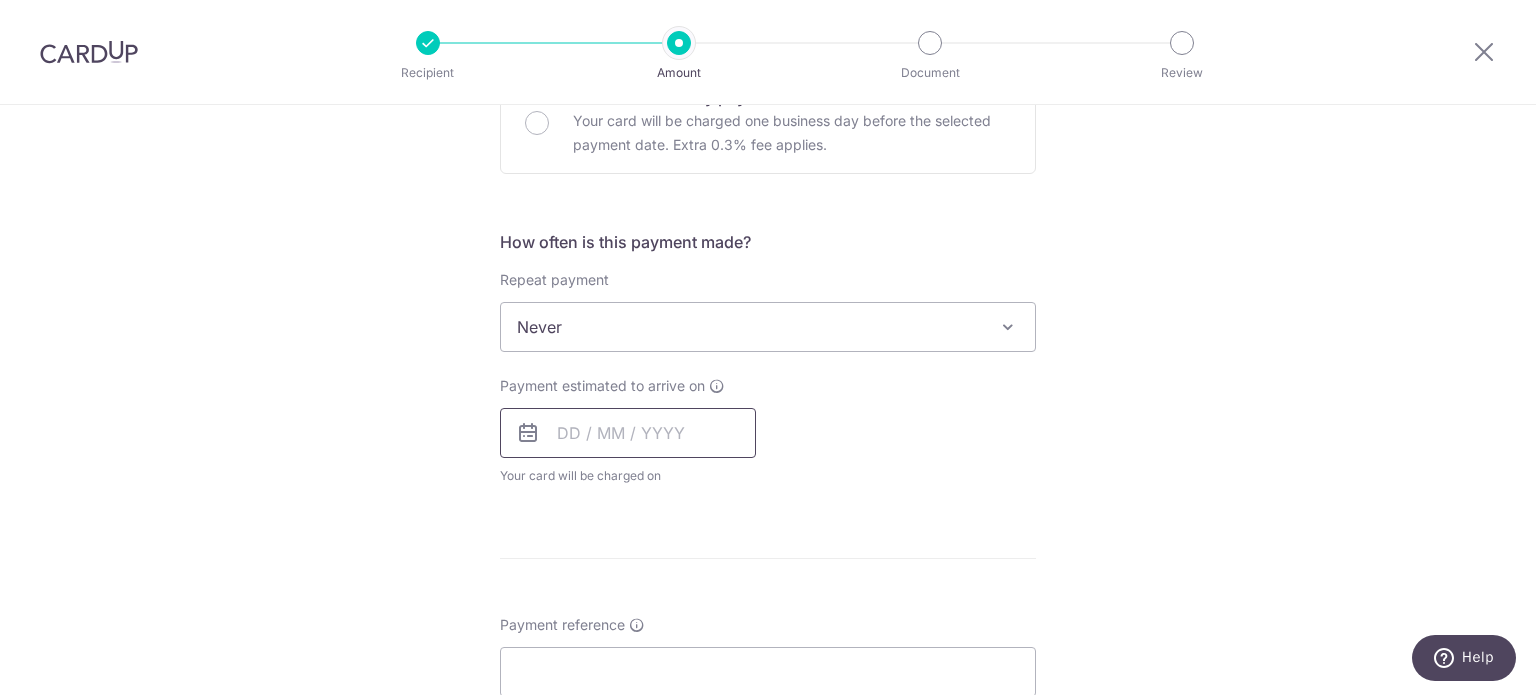 click at bounding box center [628, 433] 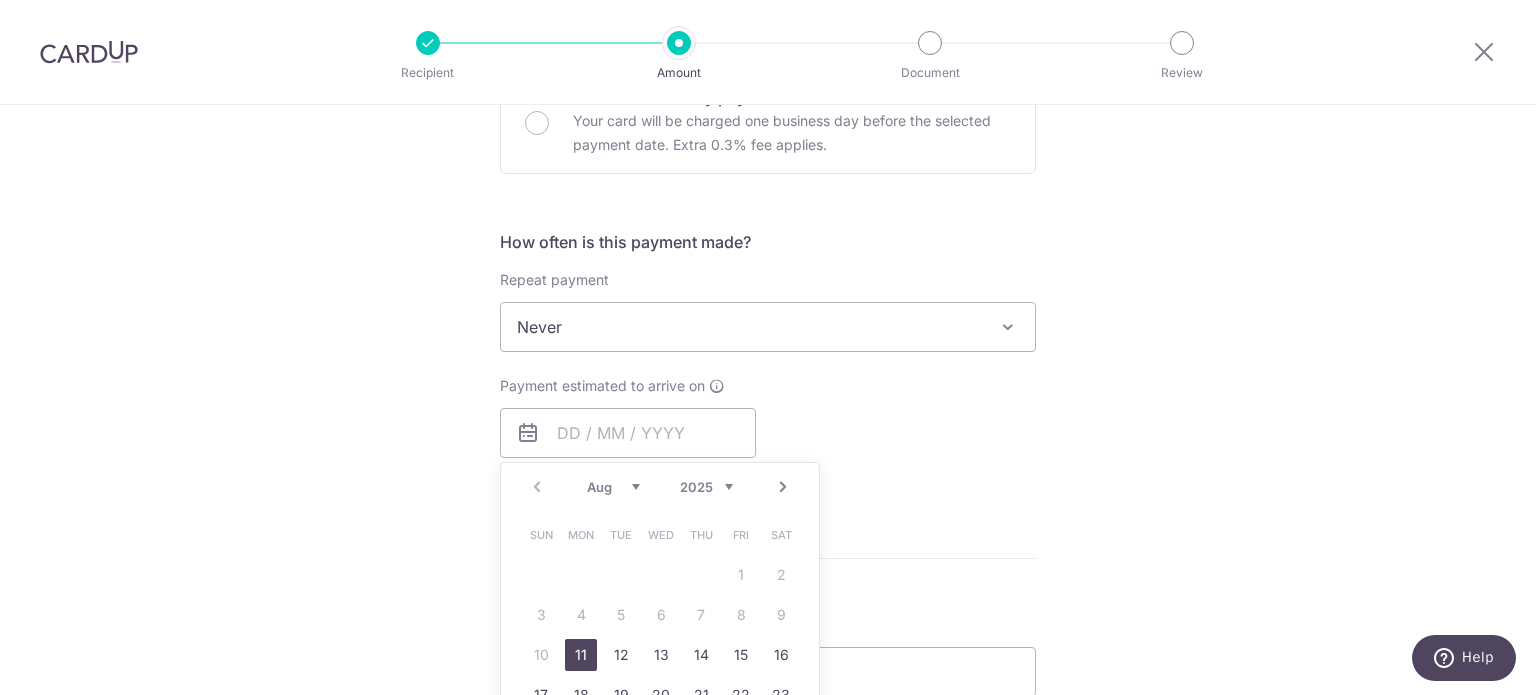 click on "11" at bounding box center (581, 655) 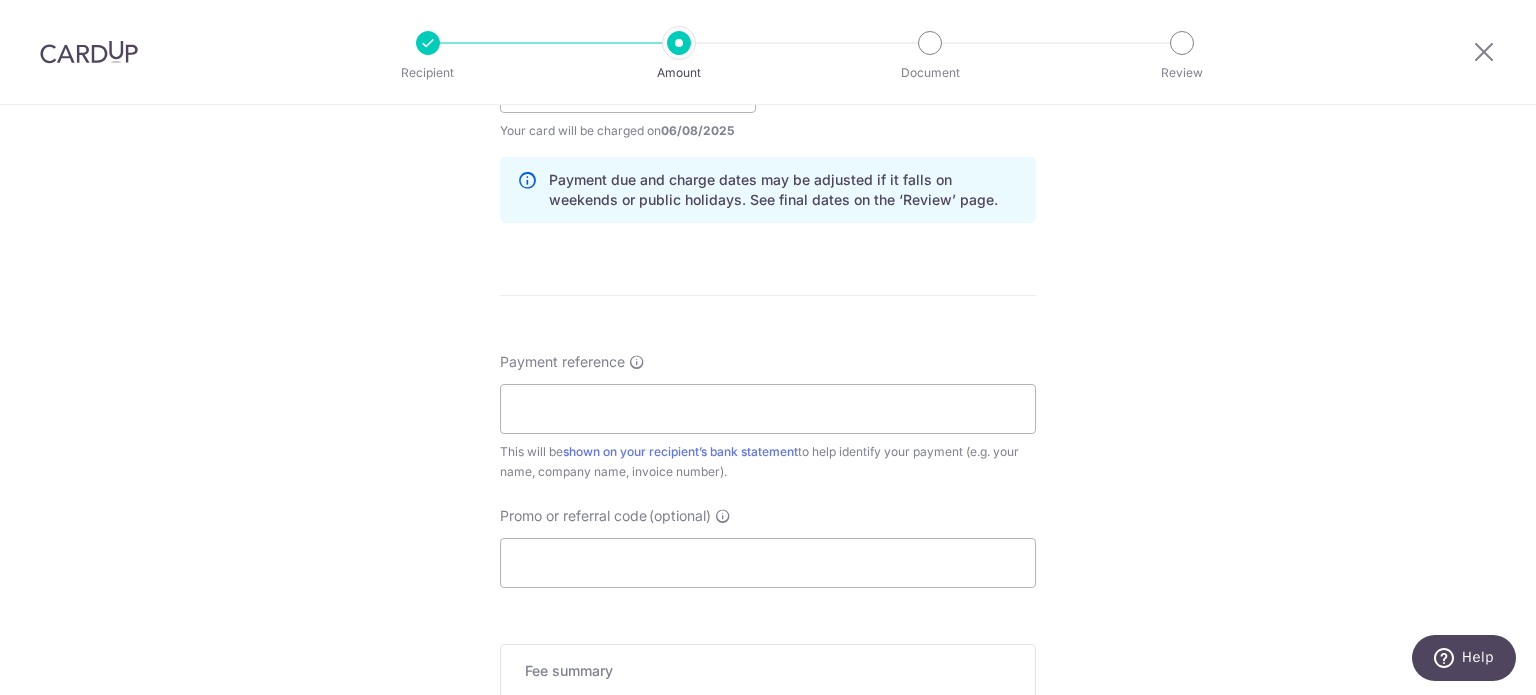 scroll, scrollTop: 1008, scrollLeft: 0, axis: vertical 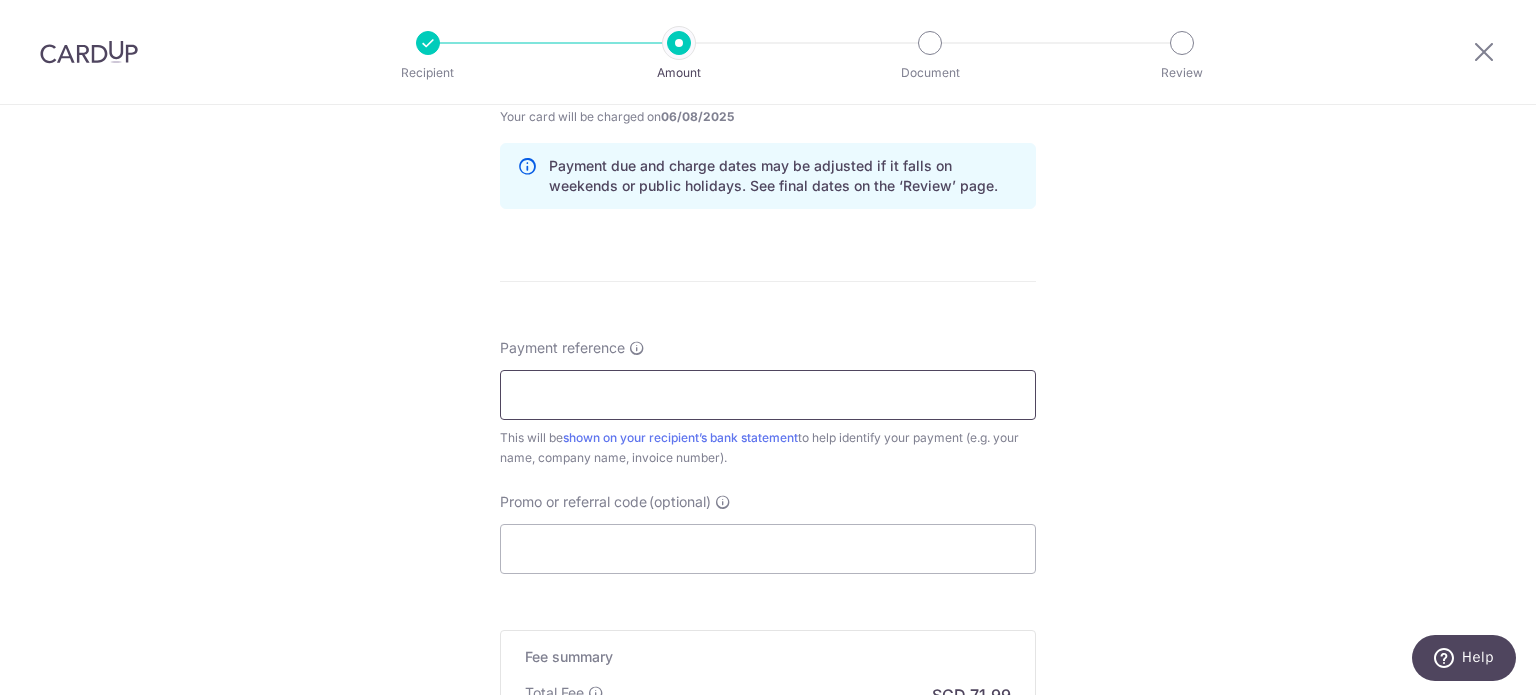 click on "Payment reference" at bounding box center [768, 395] 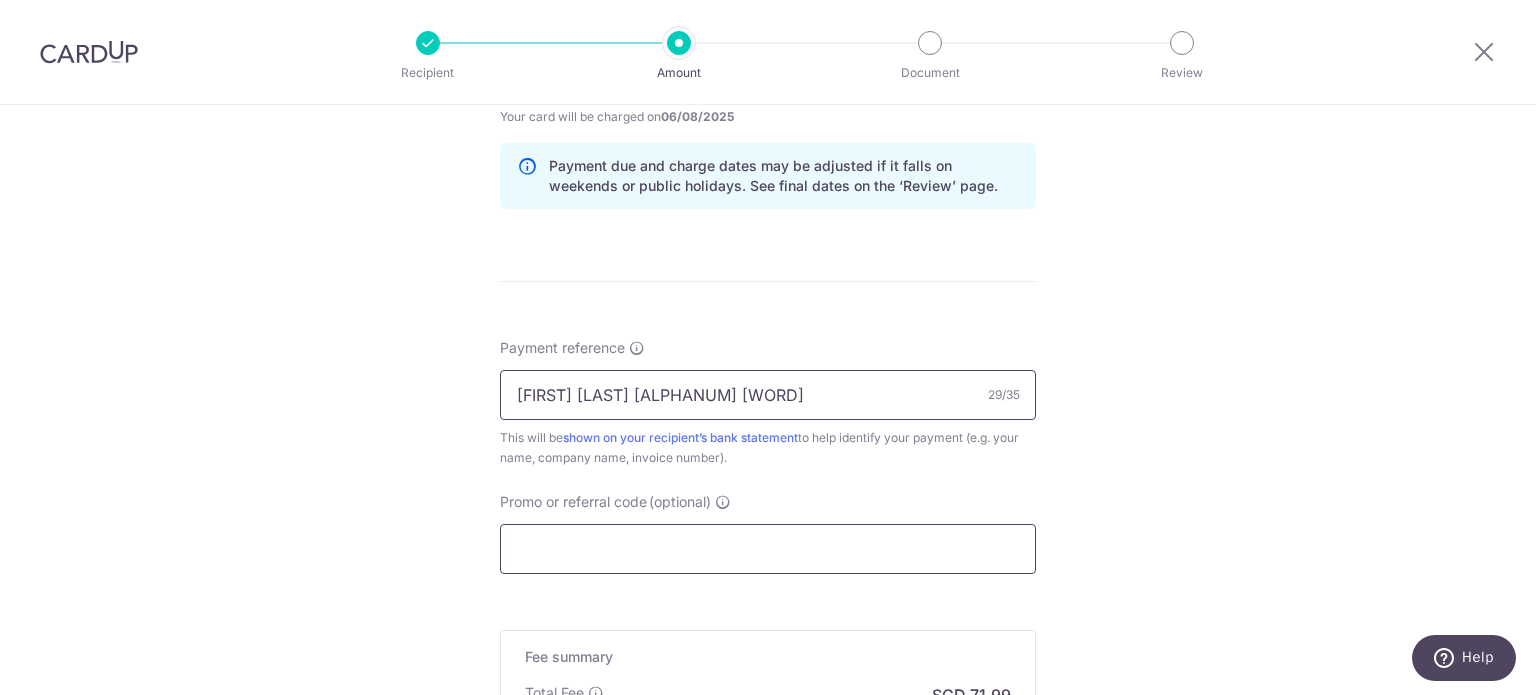 type on "Siddharth Sharma SAS08623 fee" 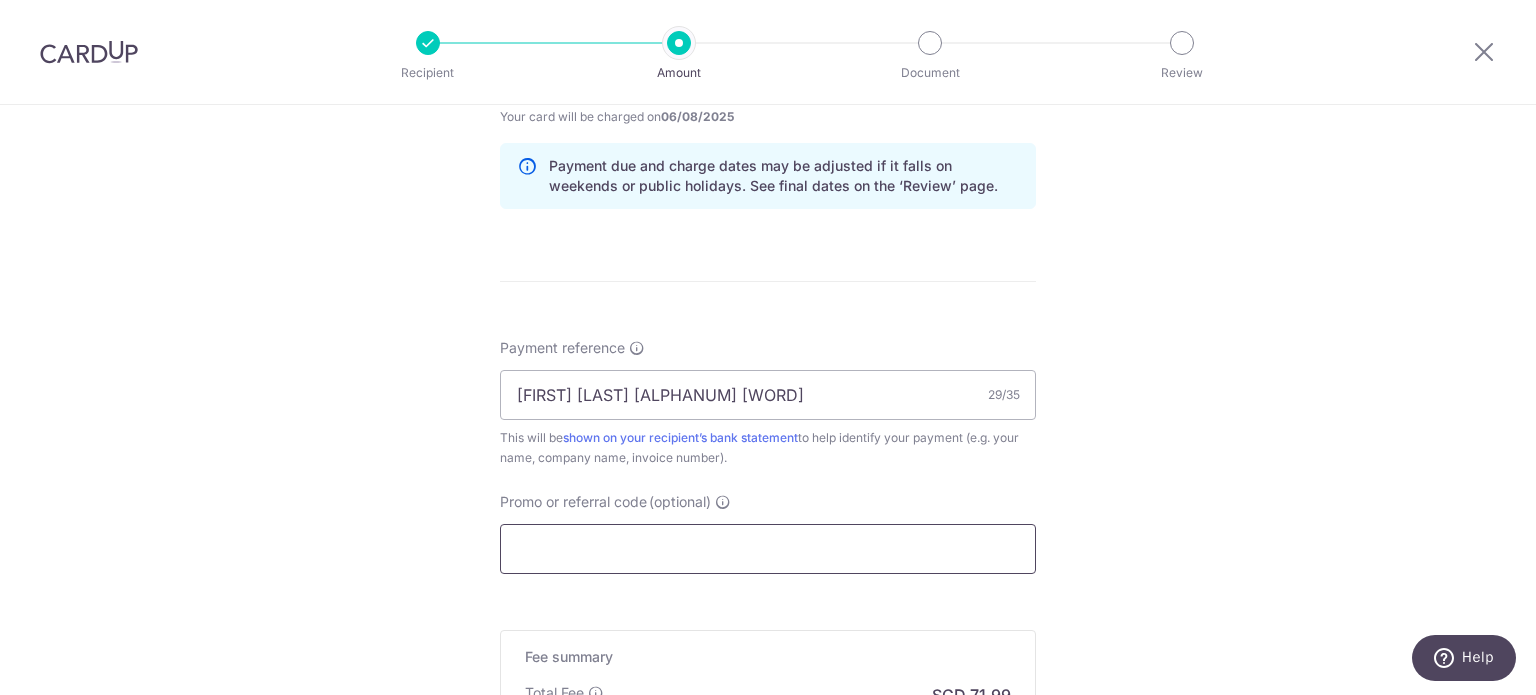 click on "Promo or referral code
(optional)" at bounding box center [768, 549] 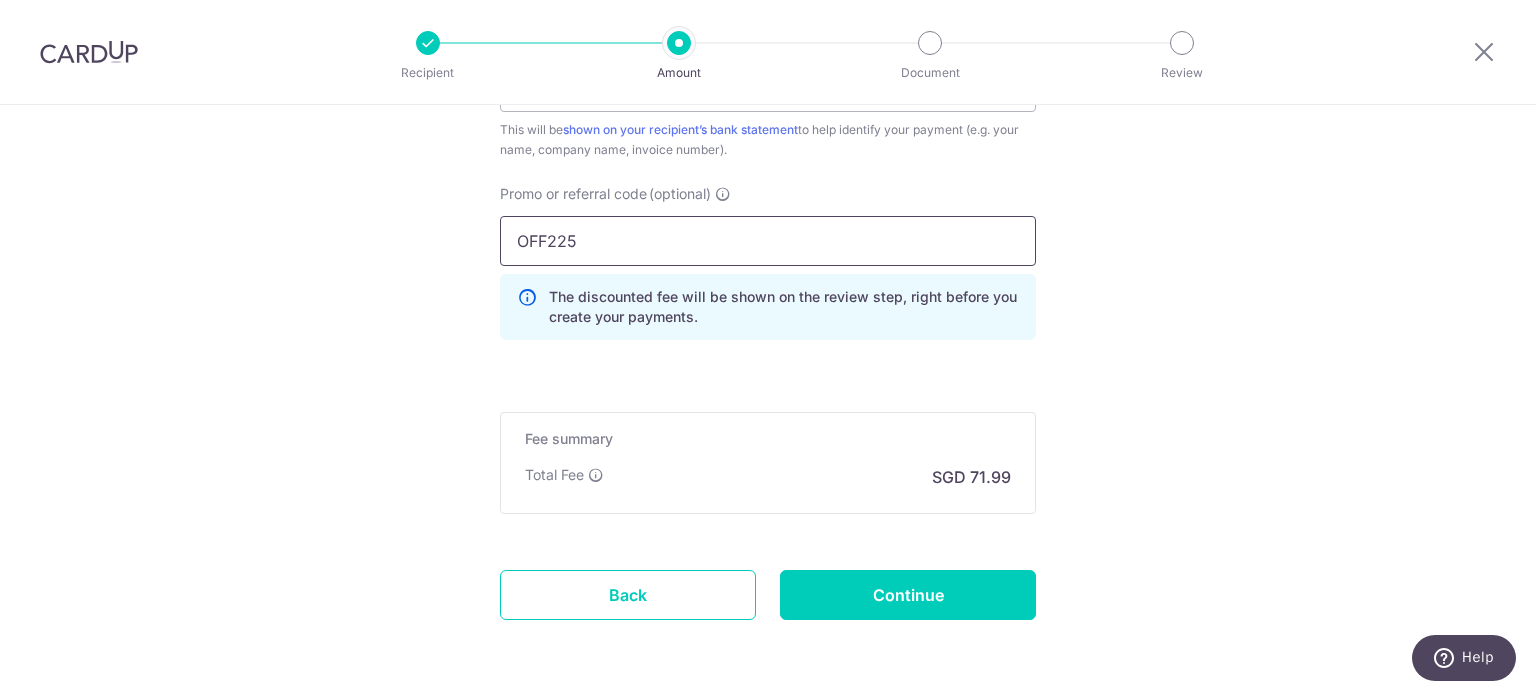 scroll, scrollTop: 1348, scrollLeft: 0, axis: vertical 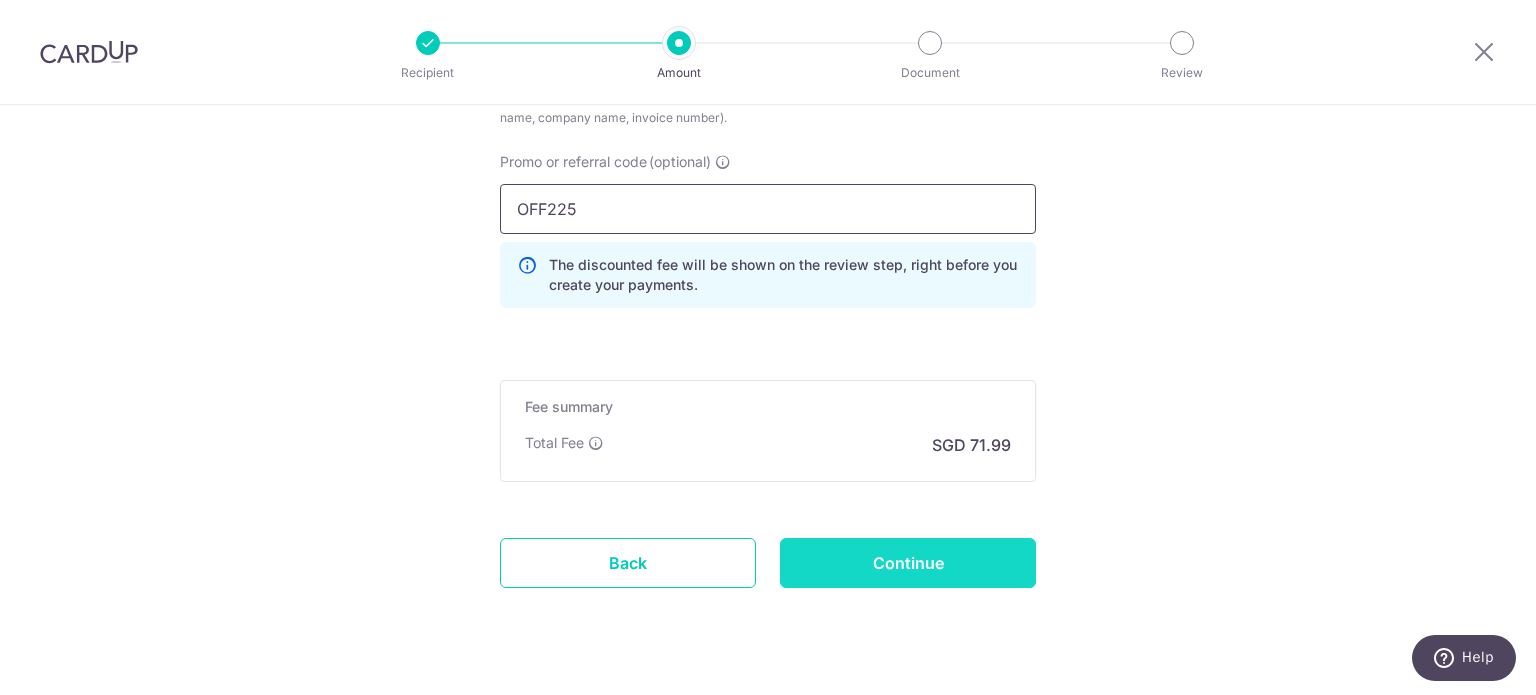 type on "OFF225" 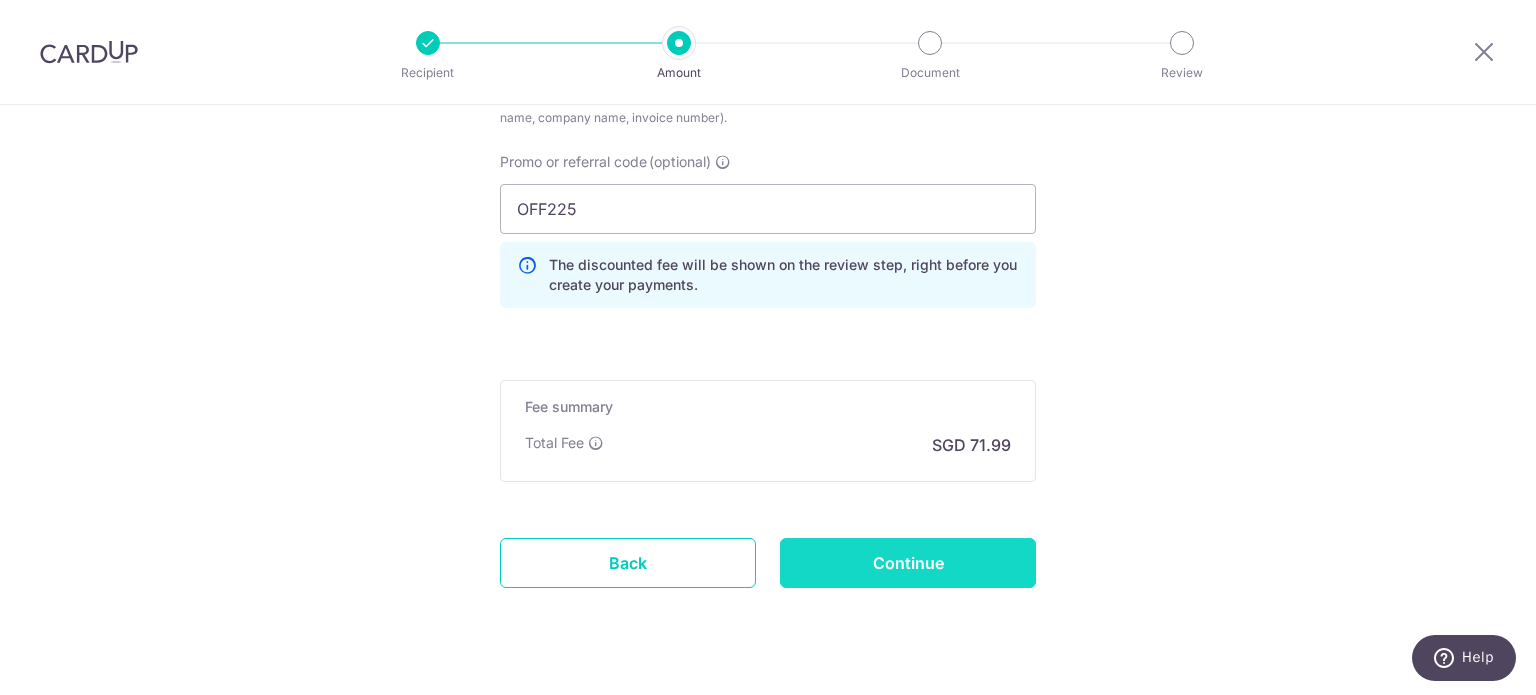 click on "Continue" at bounding box center (908, 563) 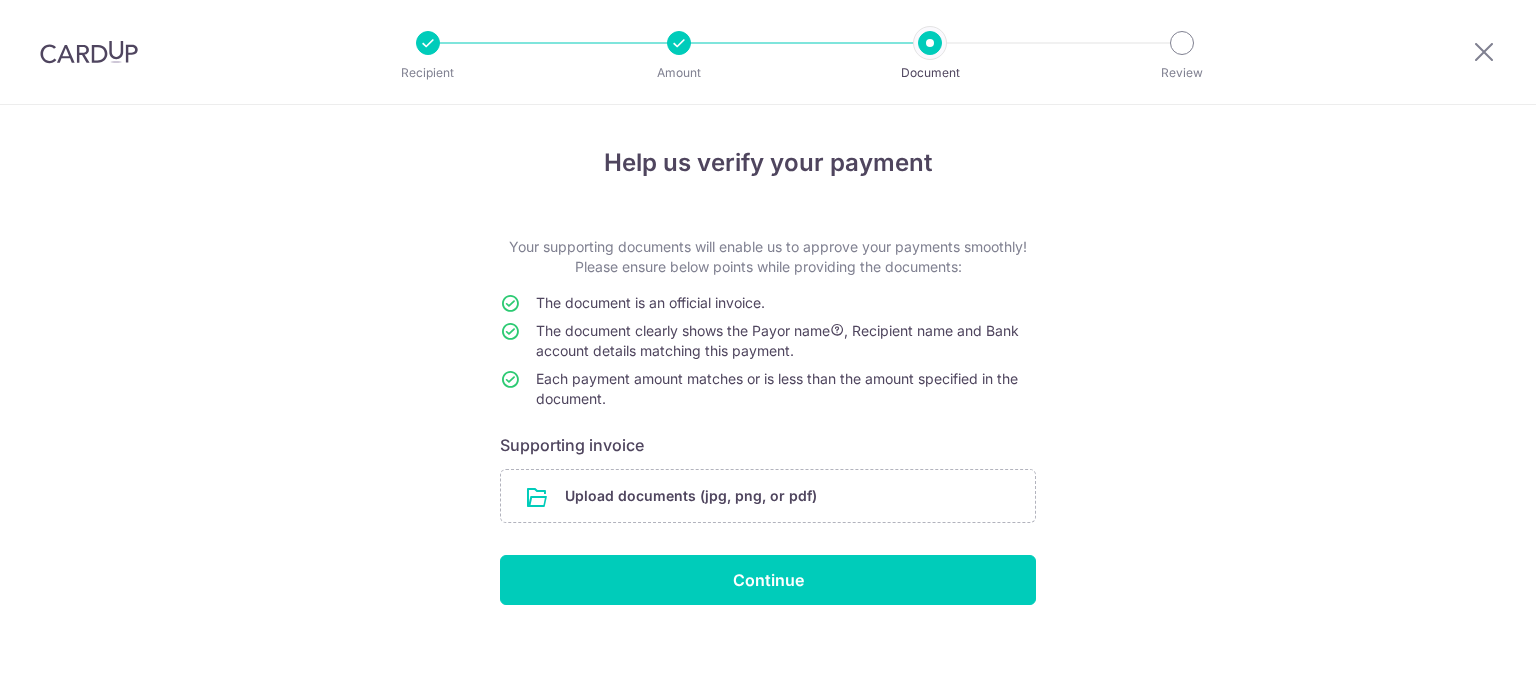 scroll, scrollTop: 0, scrollLeft: 0, axis: both 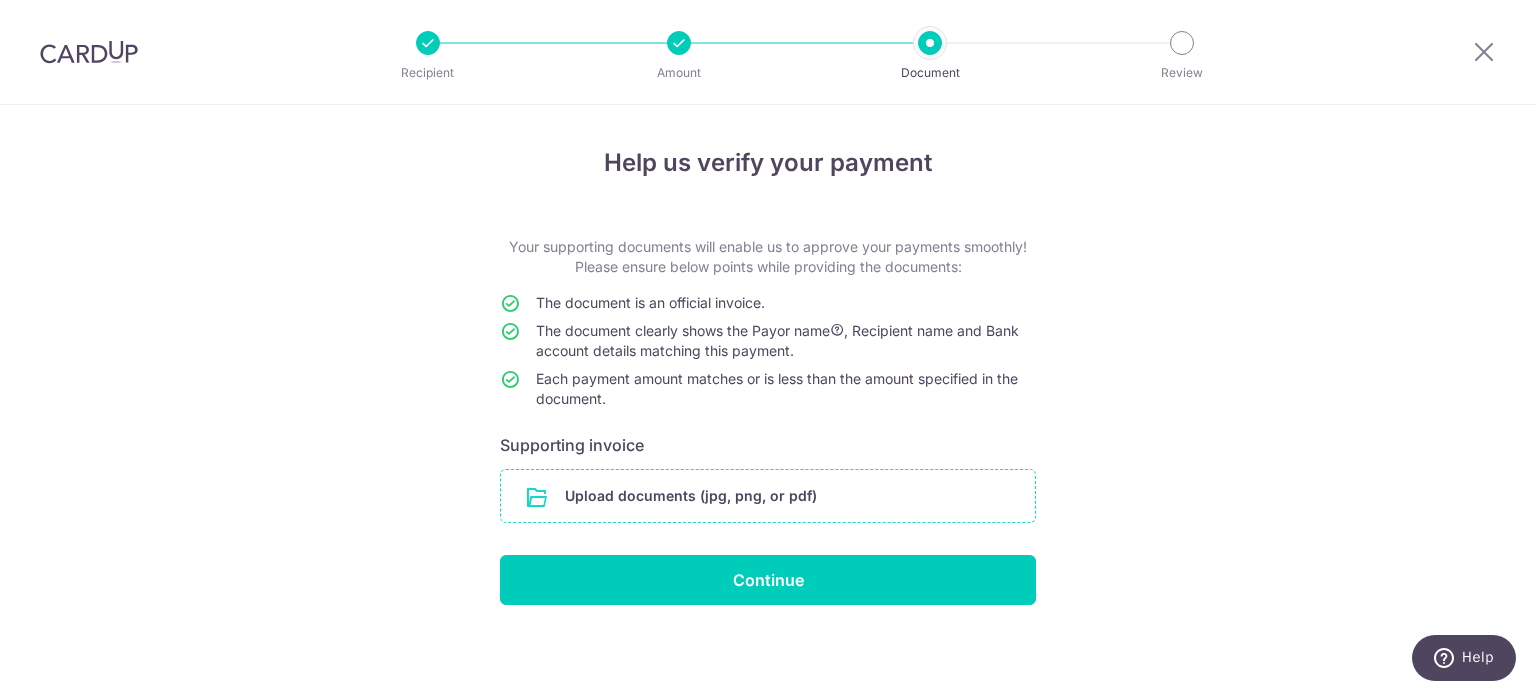 click at bounding box center (768, 496) 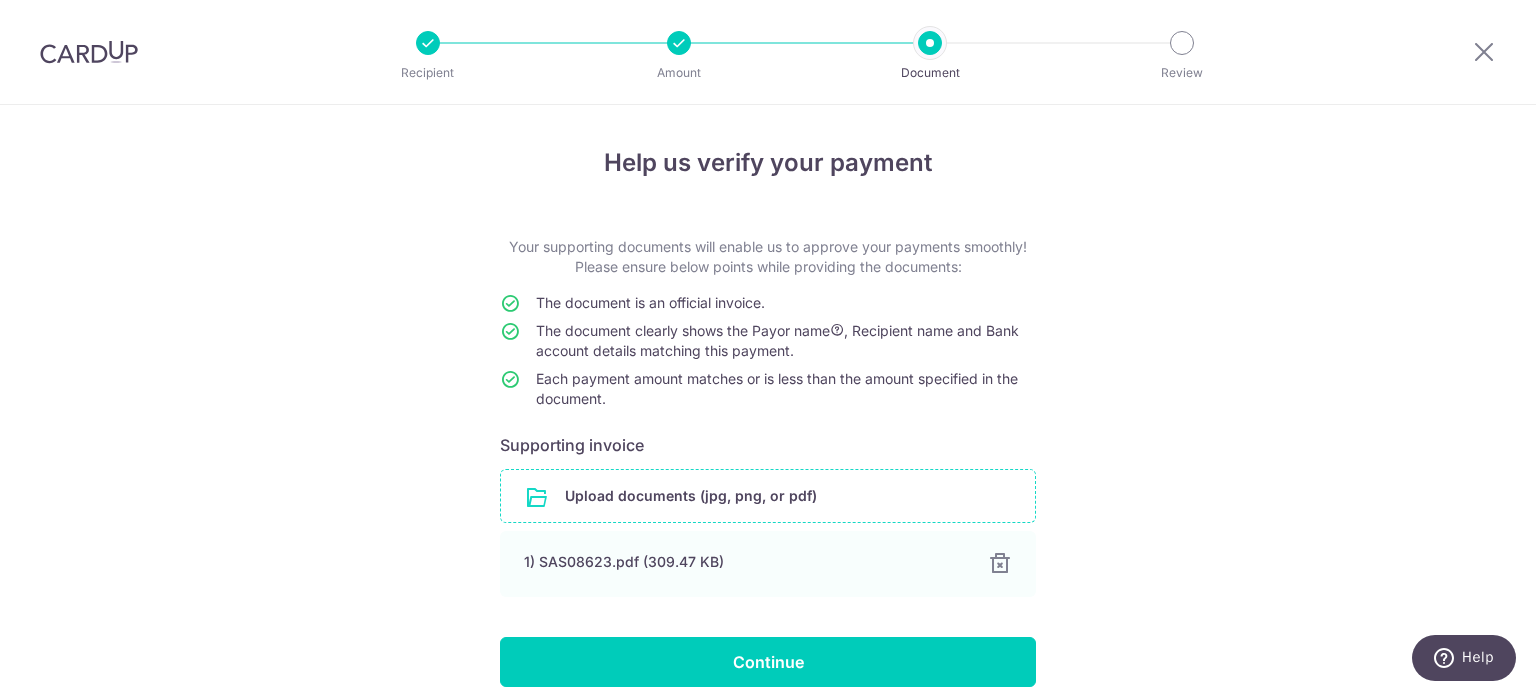 scroll, scrollTop: 84, scrollLeft: 0, axis: vertical 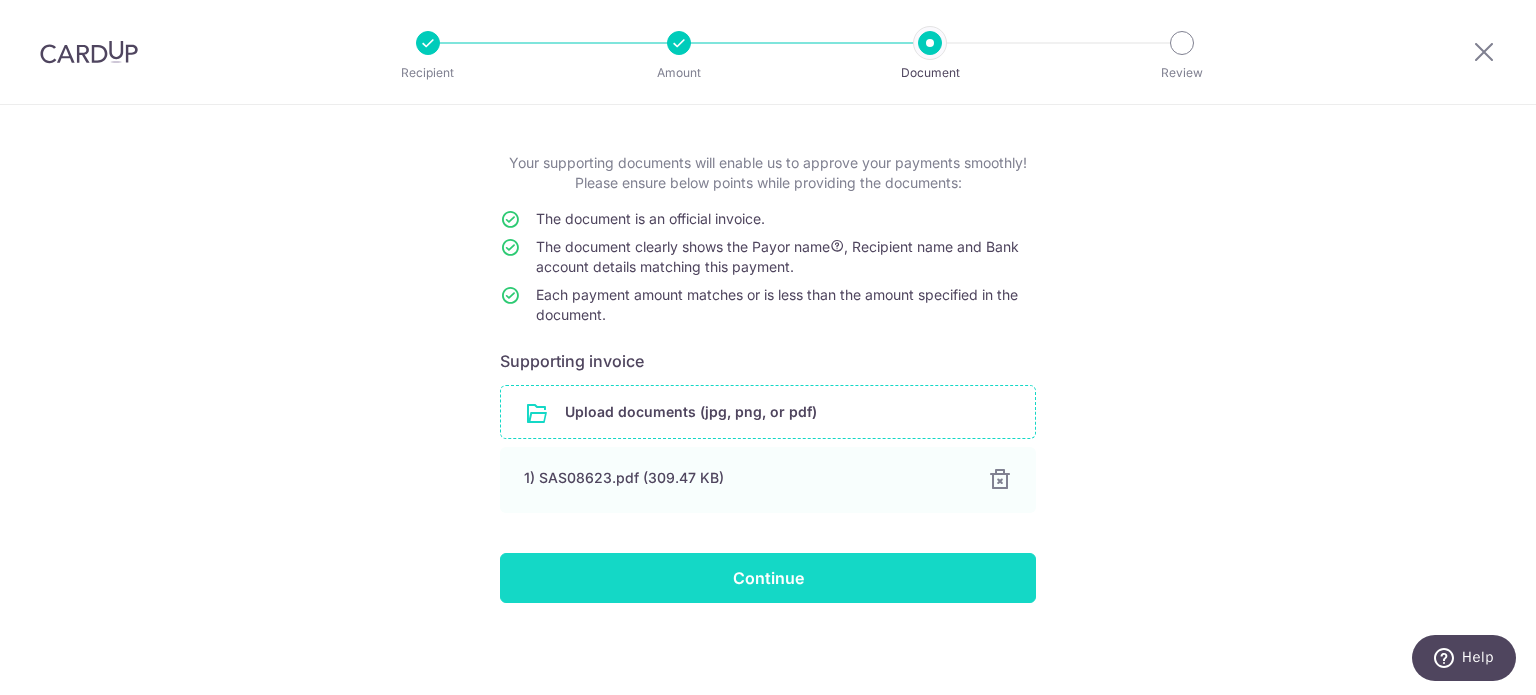 click on "Continue" at bounding box center (768, 578) 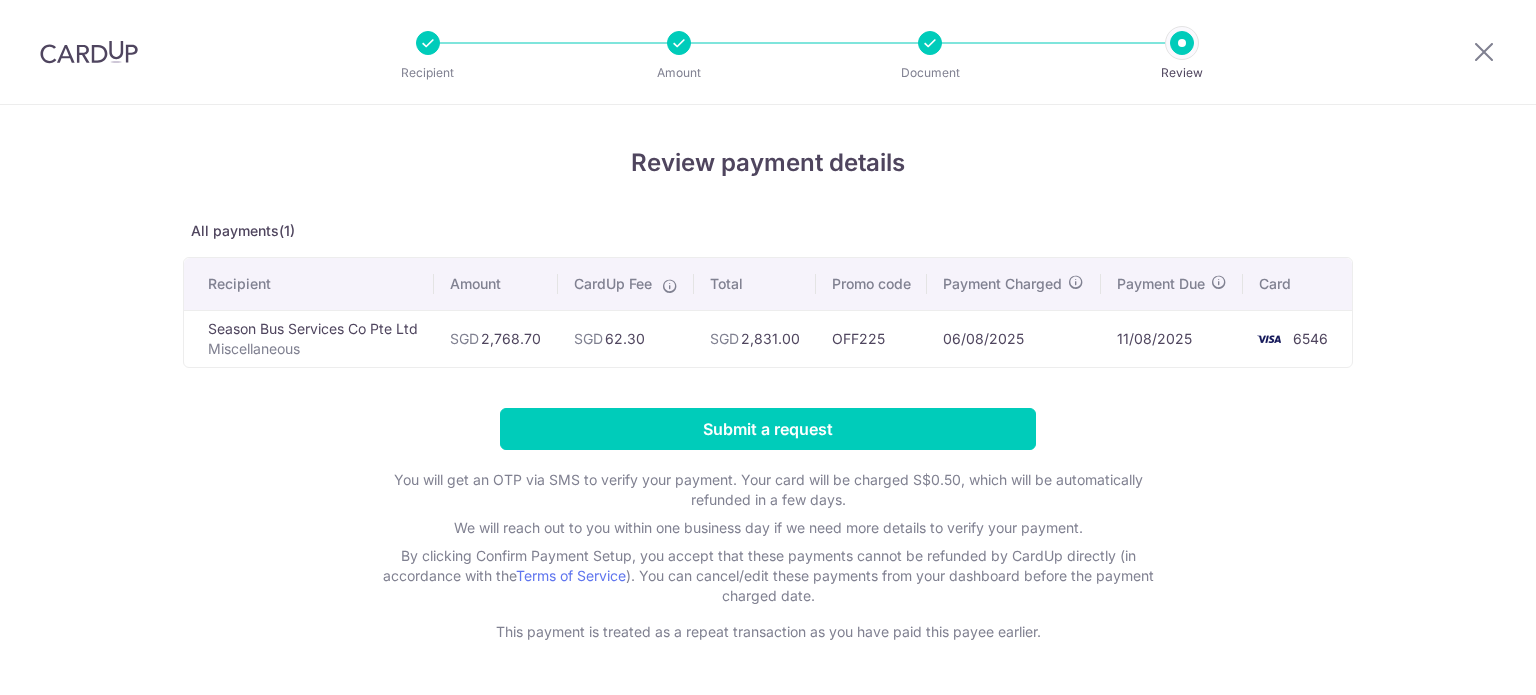 scroll, scrollTop: 0, scrollLeft: 0, axis: both 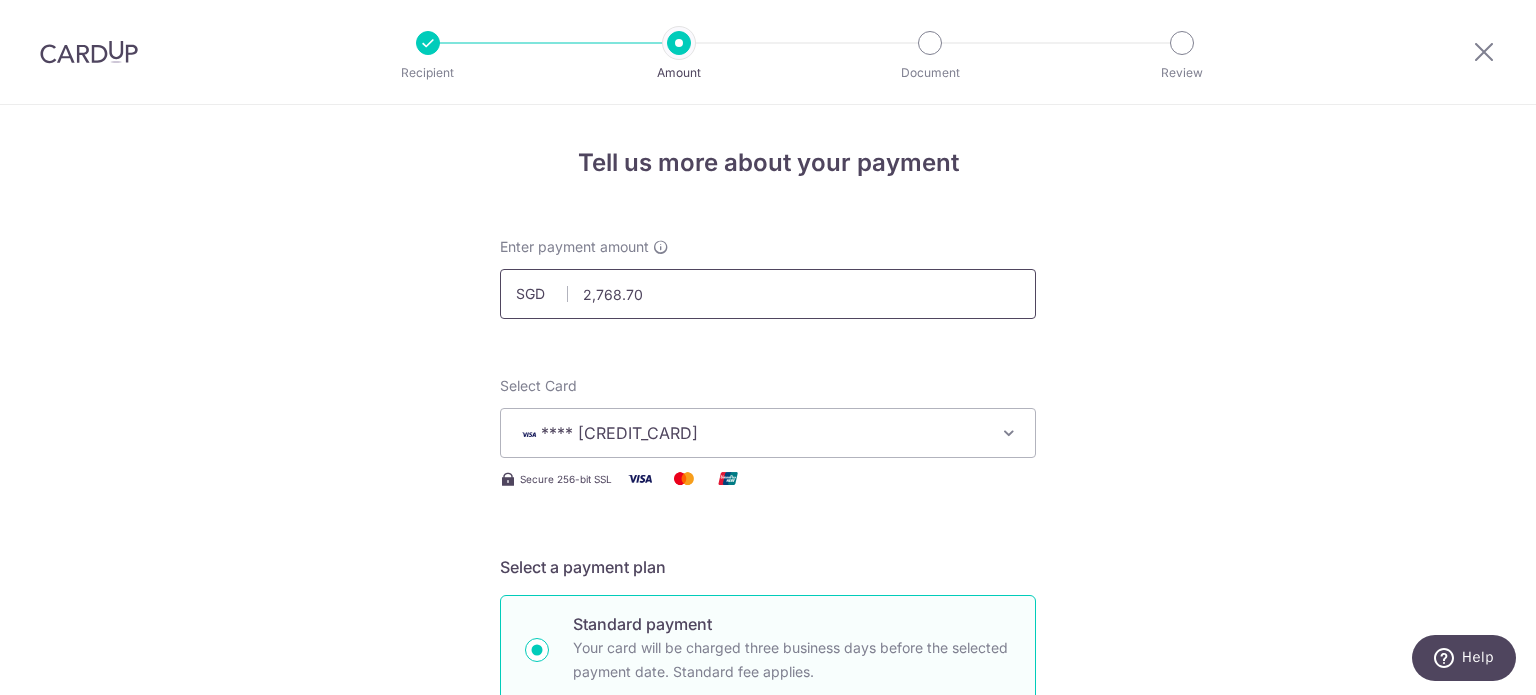 click on "2,768.70" at bounding box center [768, 294] 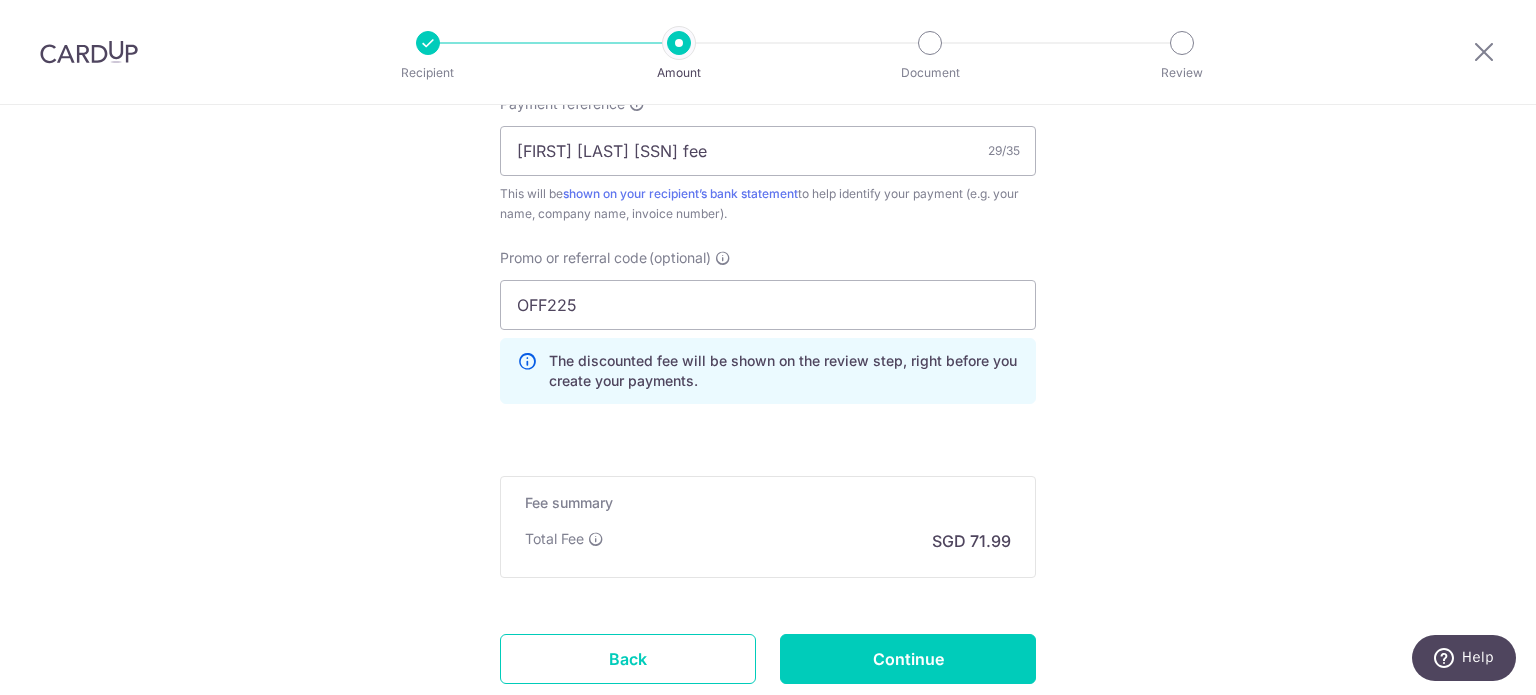 scroll, scrollTop: 1388, scrollLeft: 0, axis: vertical 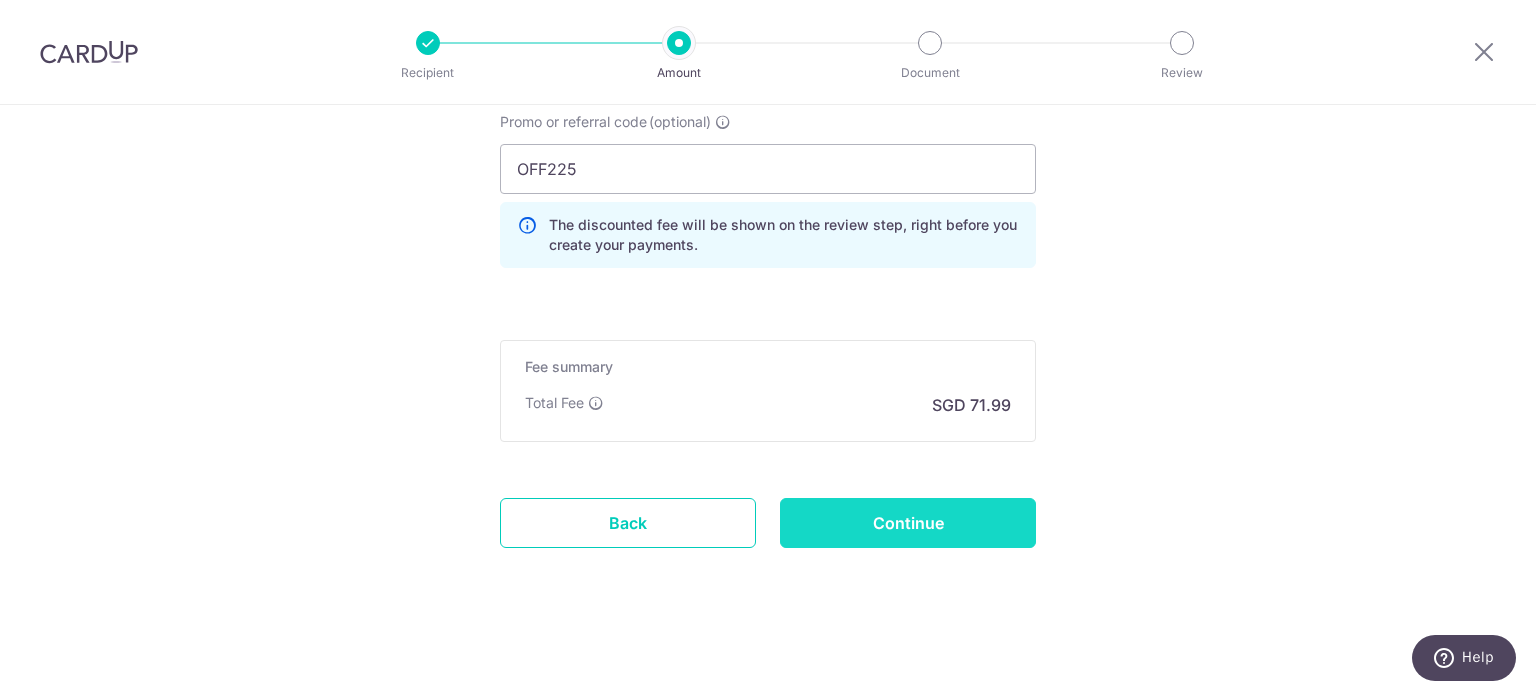 click on "Continue" at bounding box center [908, 523] 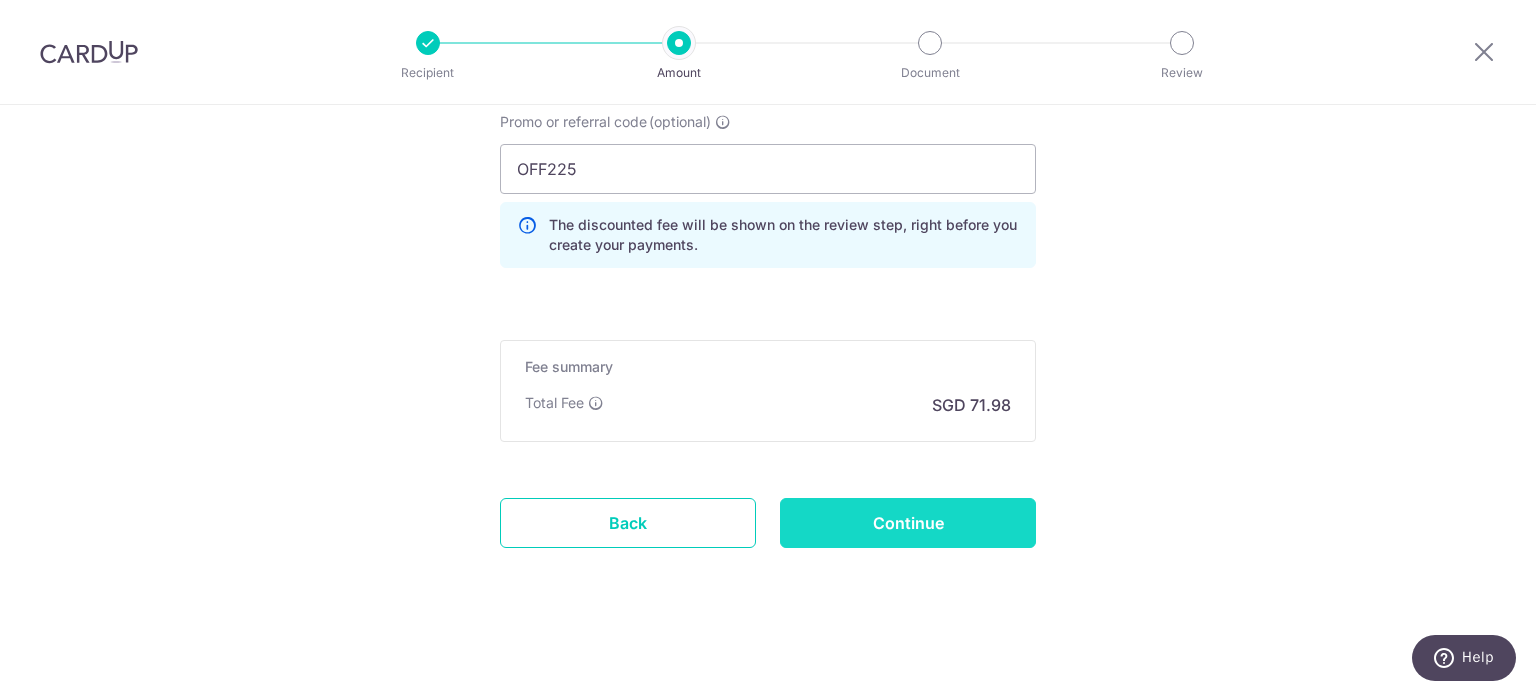 type on "Update Schedule" 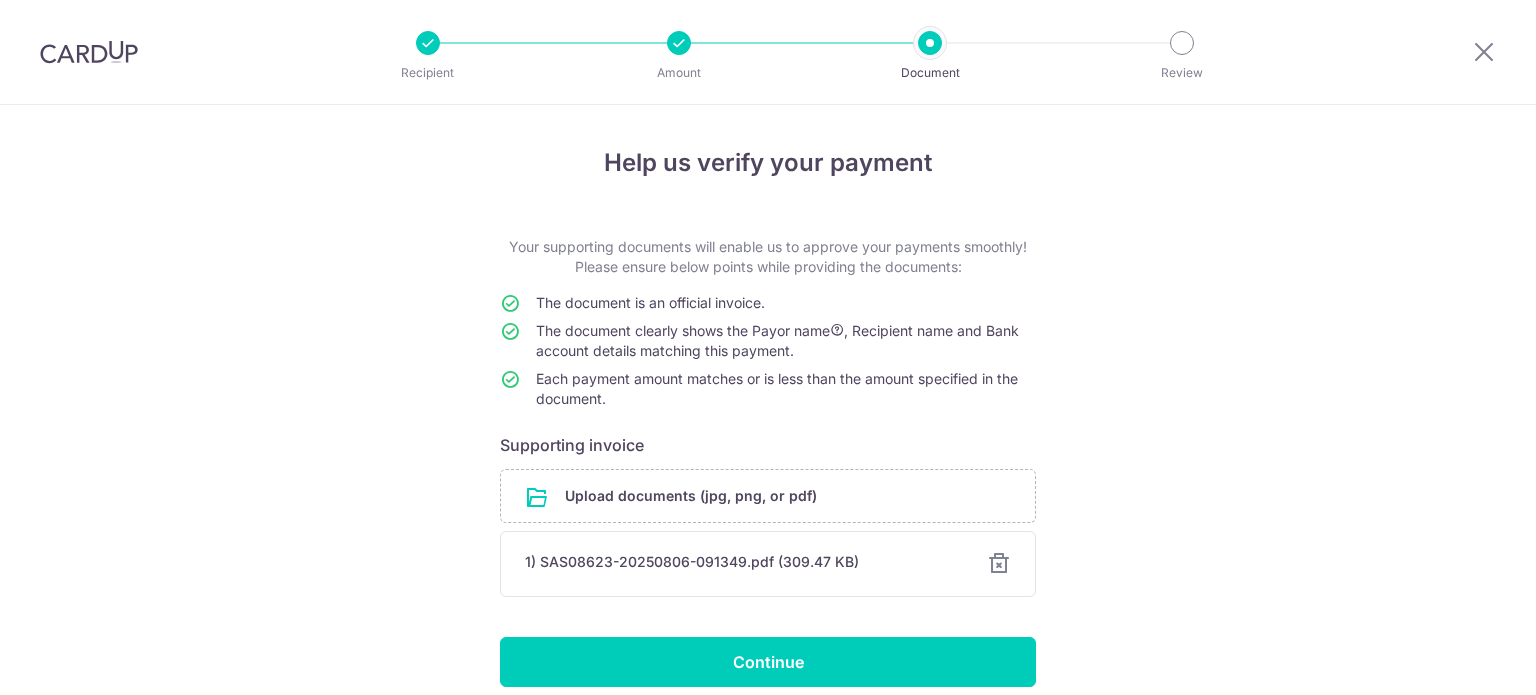 scroll, scrollTop: 0, scrollLeft: 0, axis: both 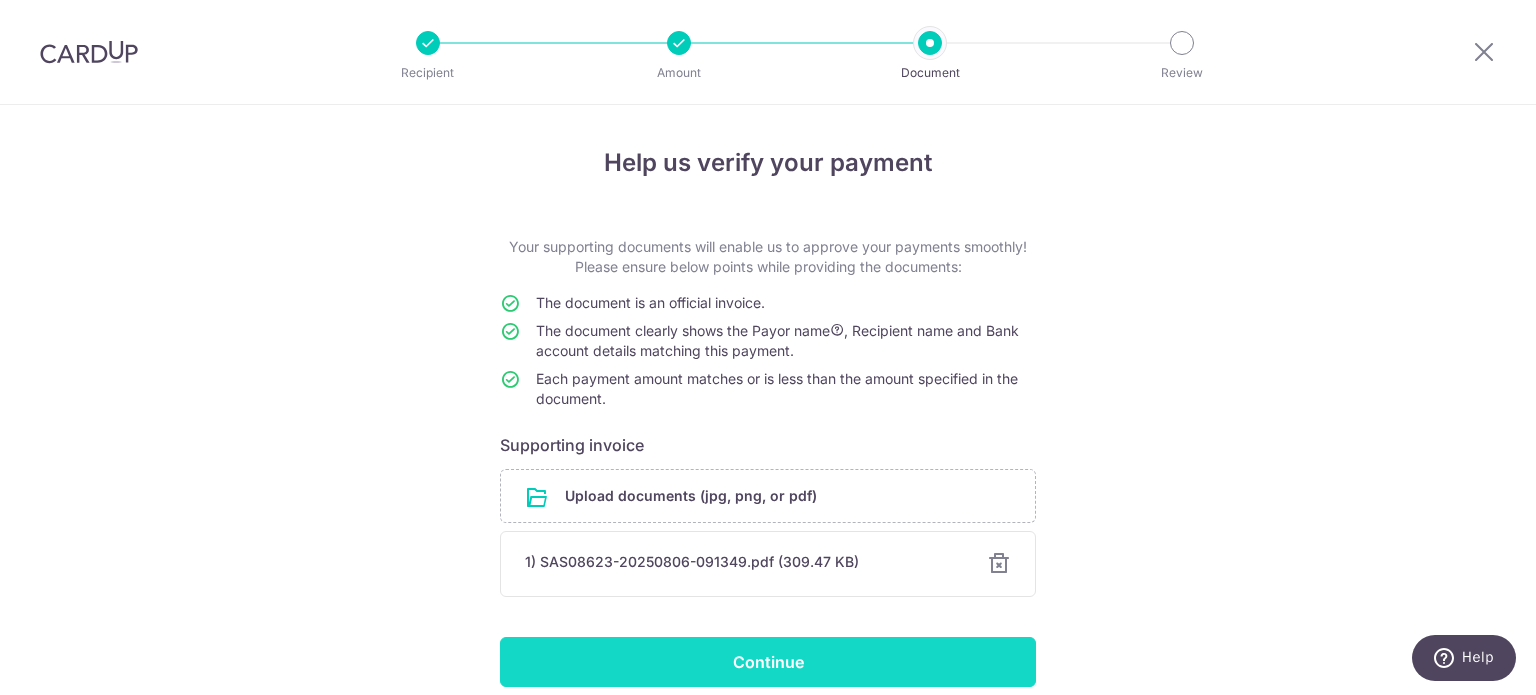 click on "Continue" at bounding box center (768, 662) 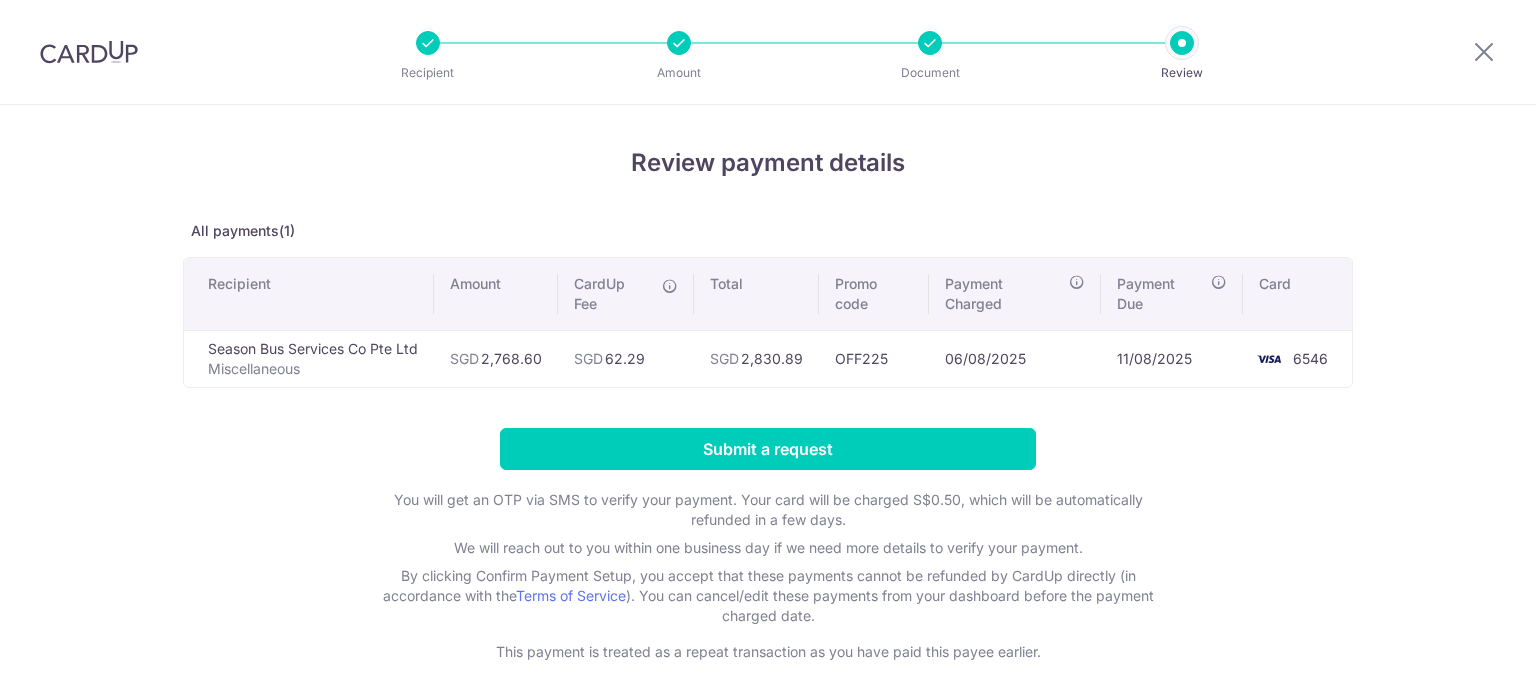 scroll, scrollTop: 0, scrollLeft: 0, axis: both 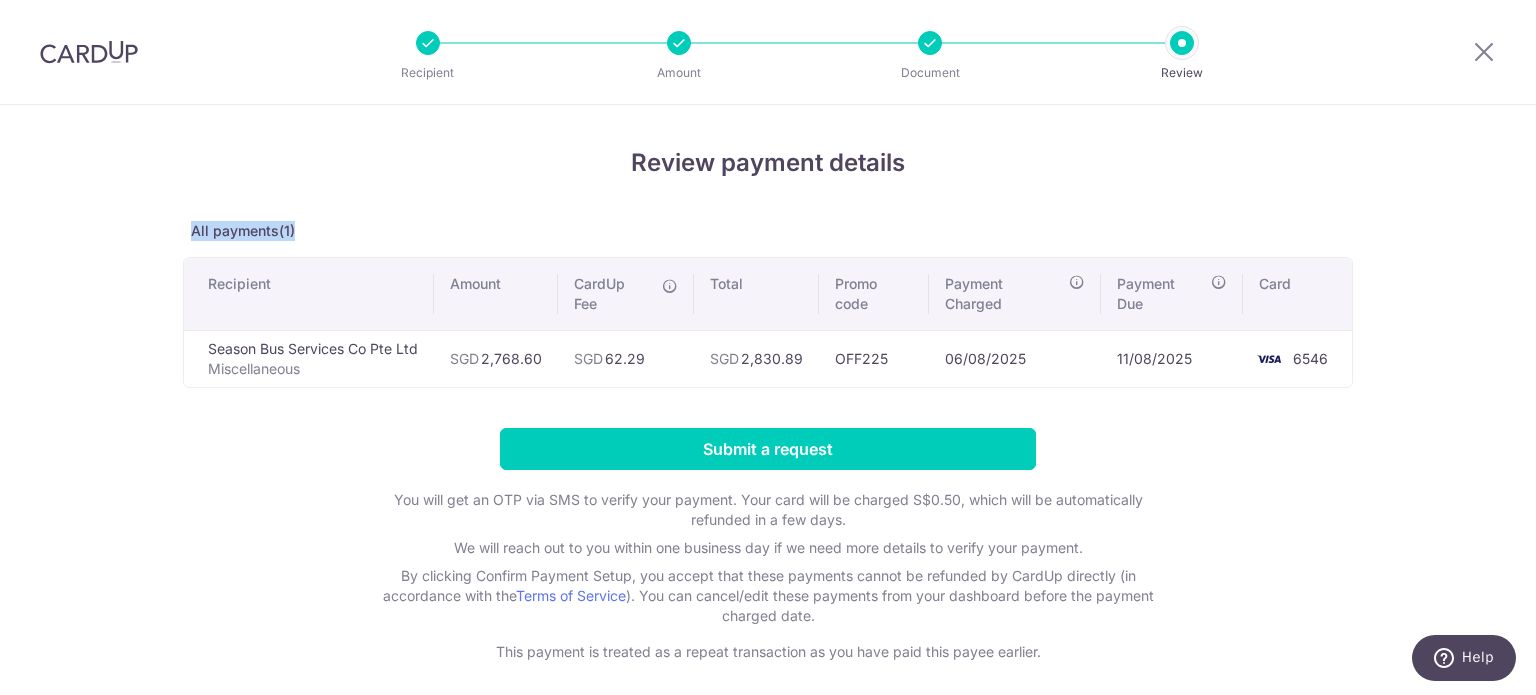 drag, startPoint x: 1521, startPoint y: 128, endPoint x: 1535, endPoint y: 207, distance: 80.23092 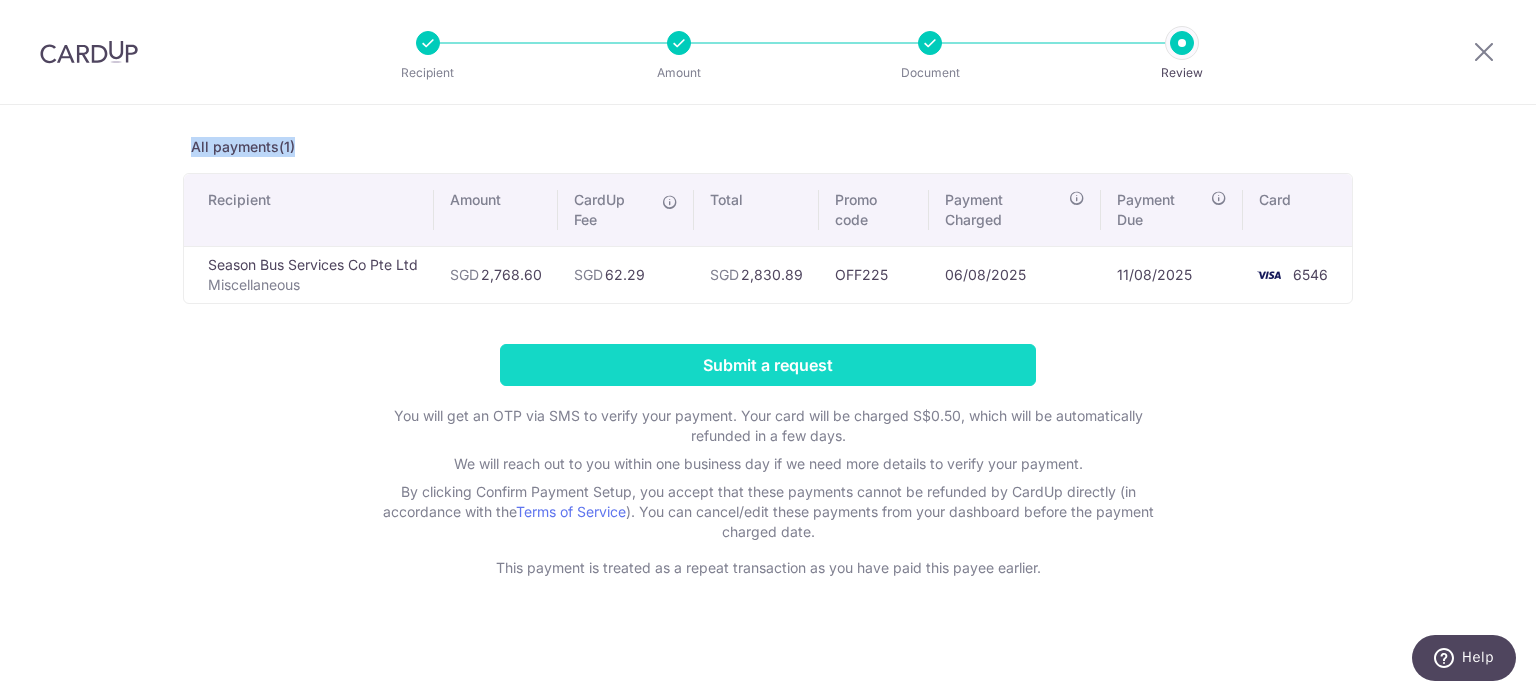 click on "Submit a request" at bounding box center (768, 365) 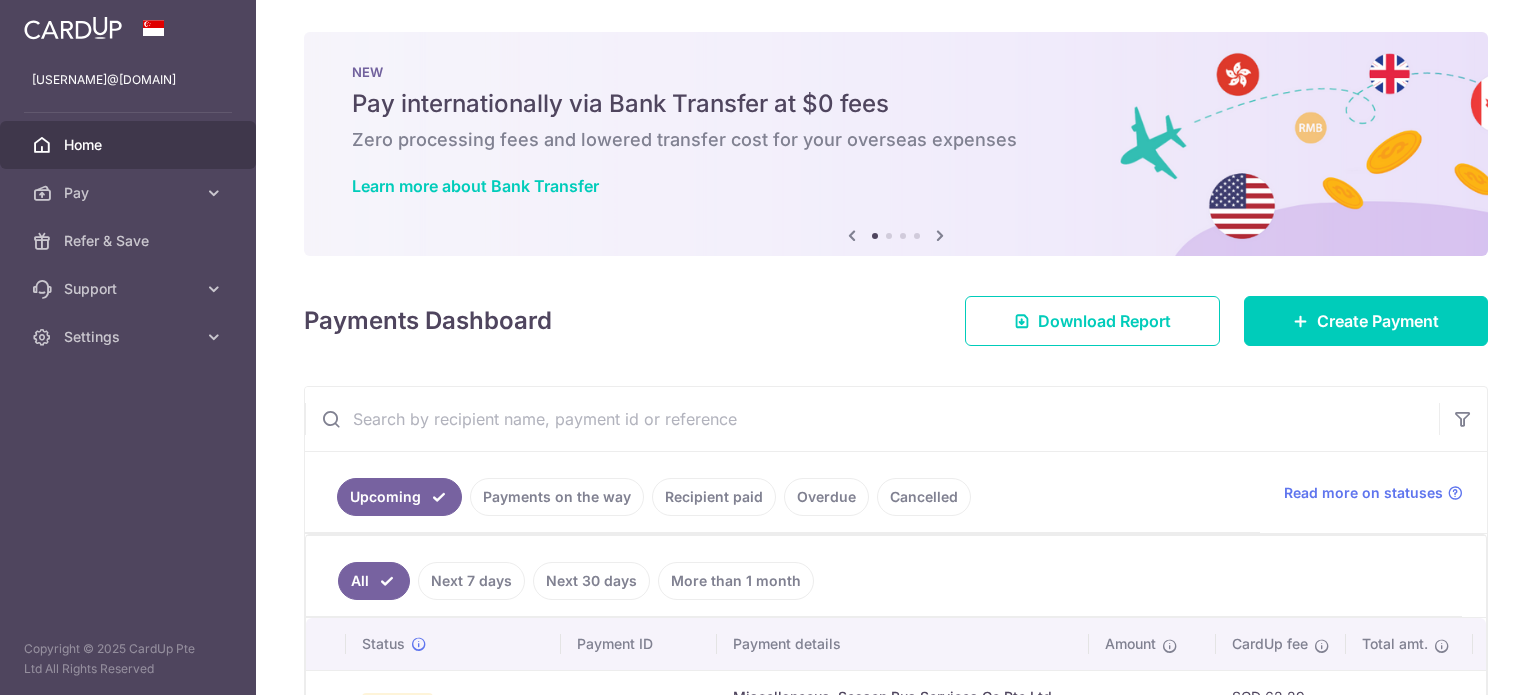 scroll, scrollTop: 0, scrollLeft: 0, axis: both 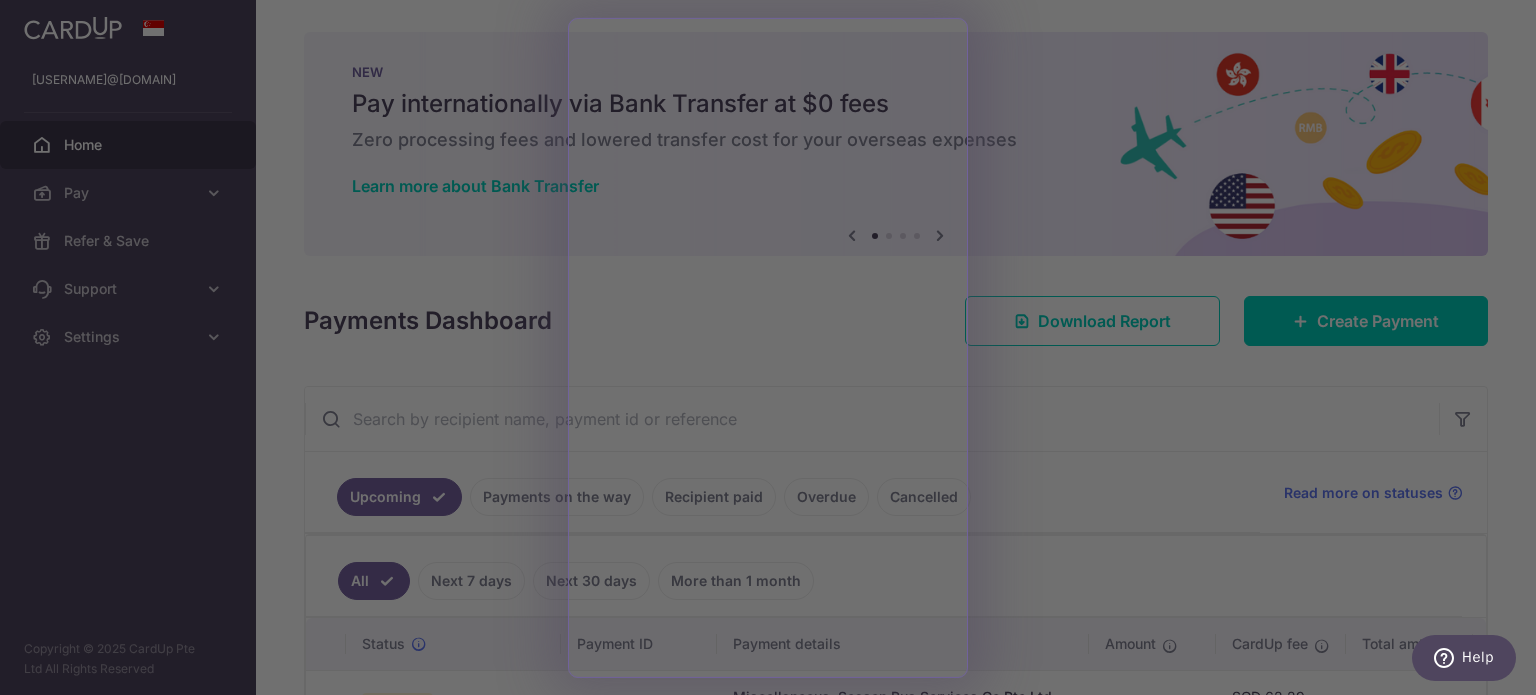 click at bounding box center (775, 351) 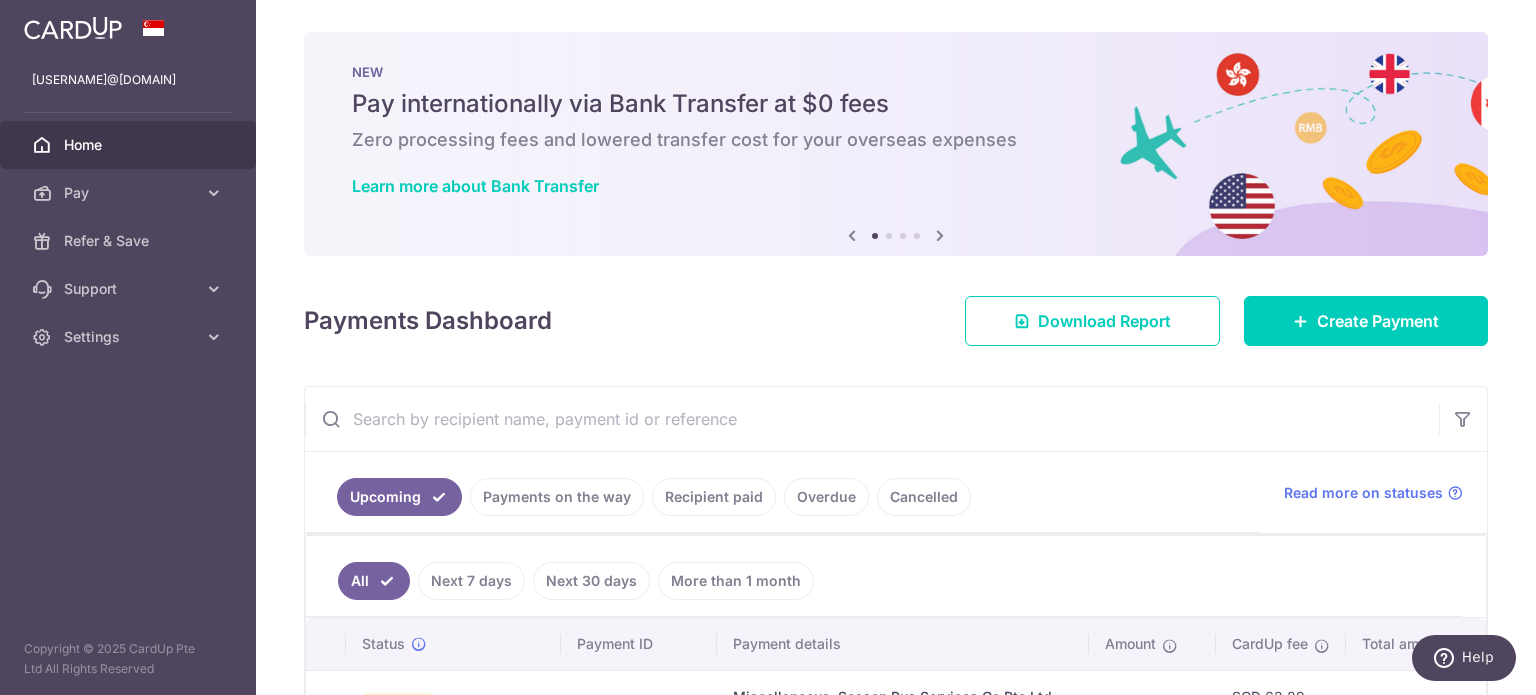 scroll, scrollTop: 152, scrollLeft: 0, axis: vertical 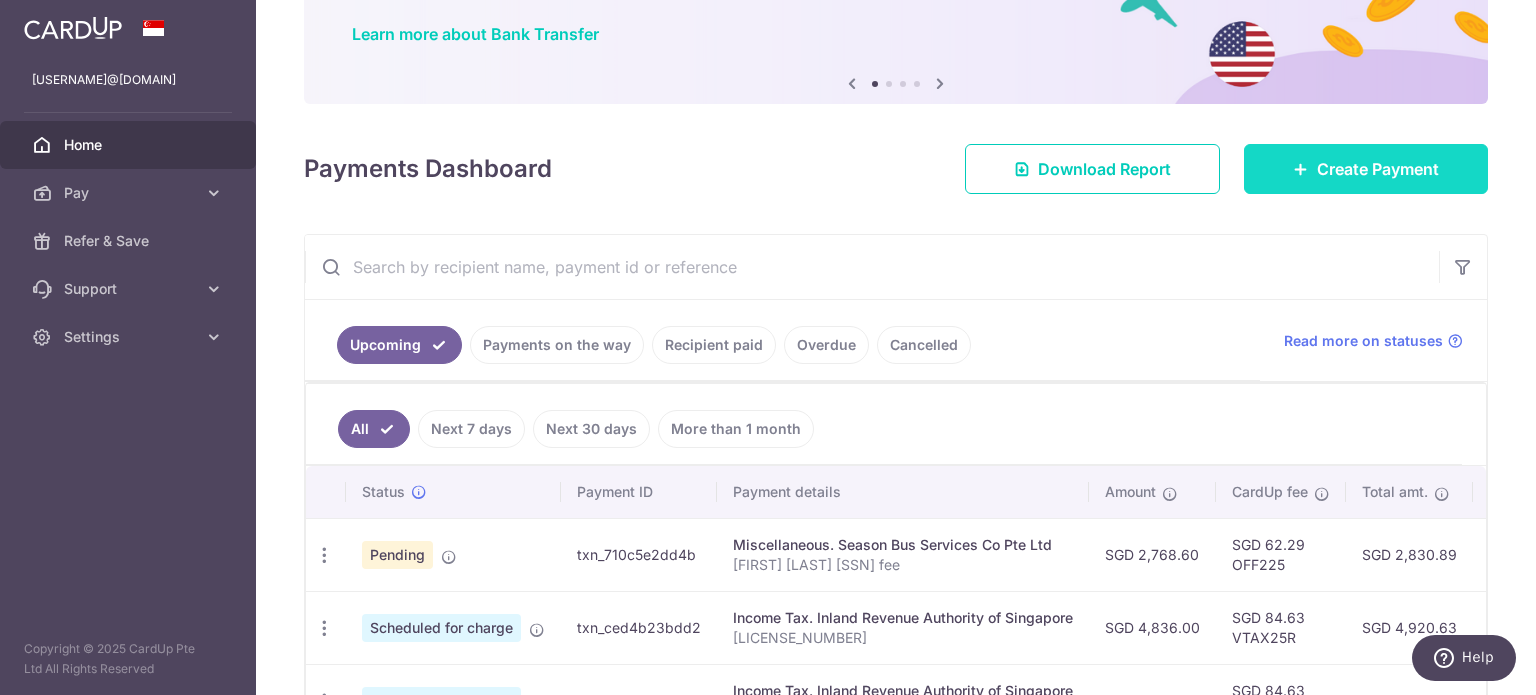 click on "Create Payment" at bounding box center (1378, 169) 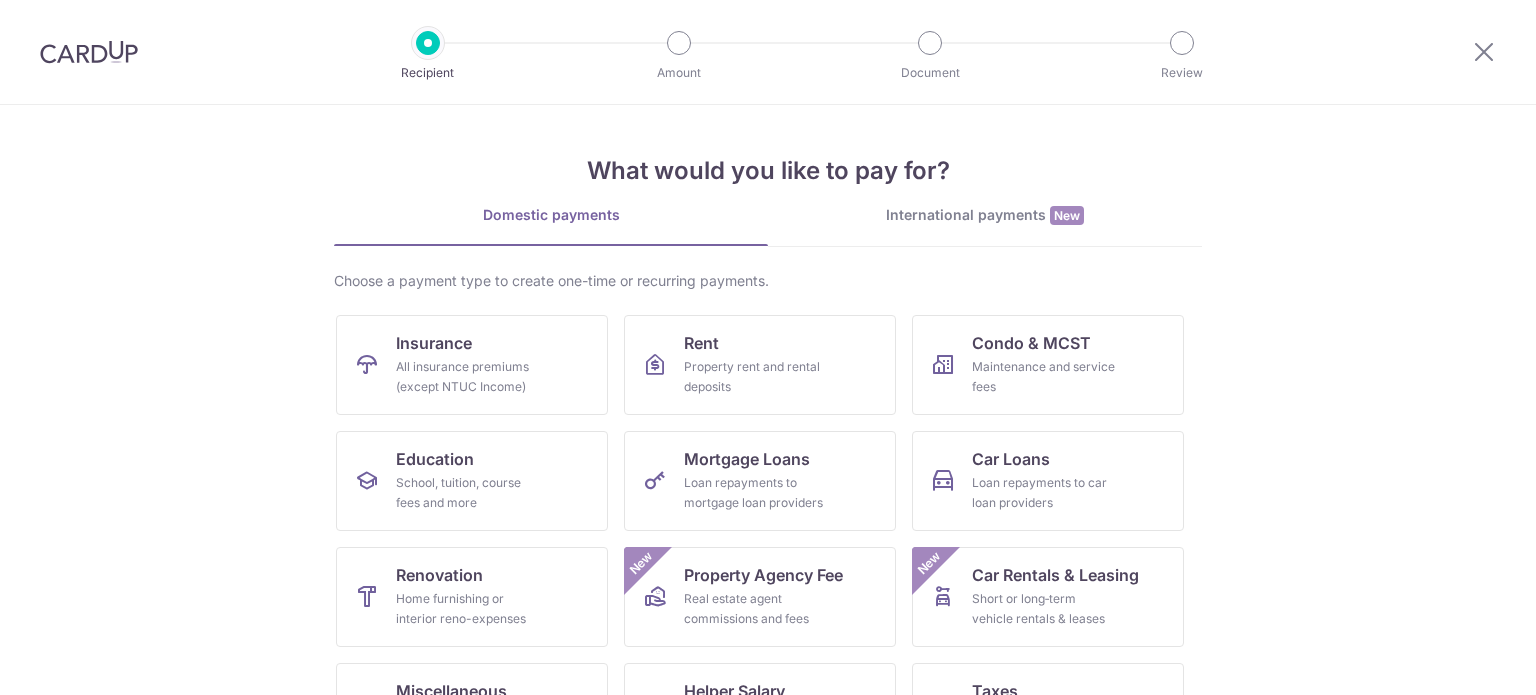 scroll, scrollTop: 0, scrollLeft: 0, axis: both 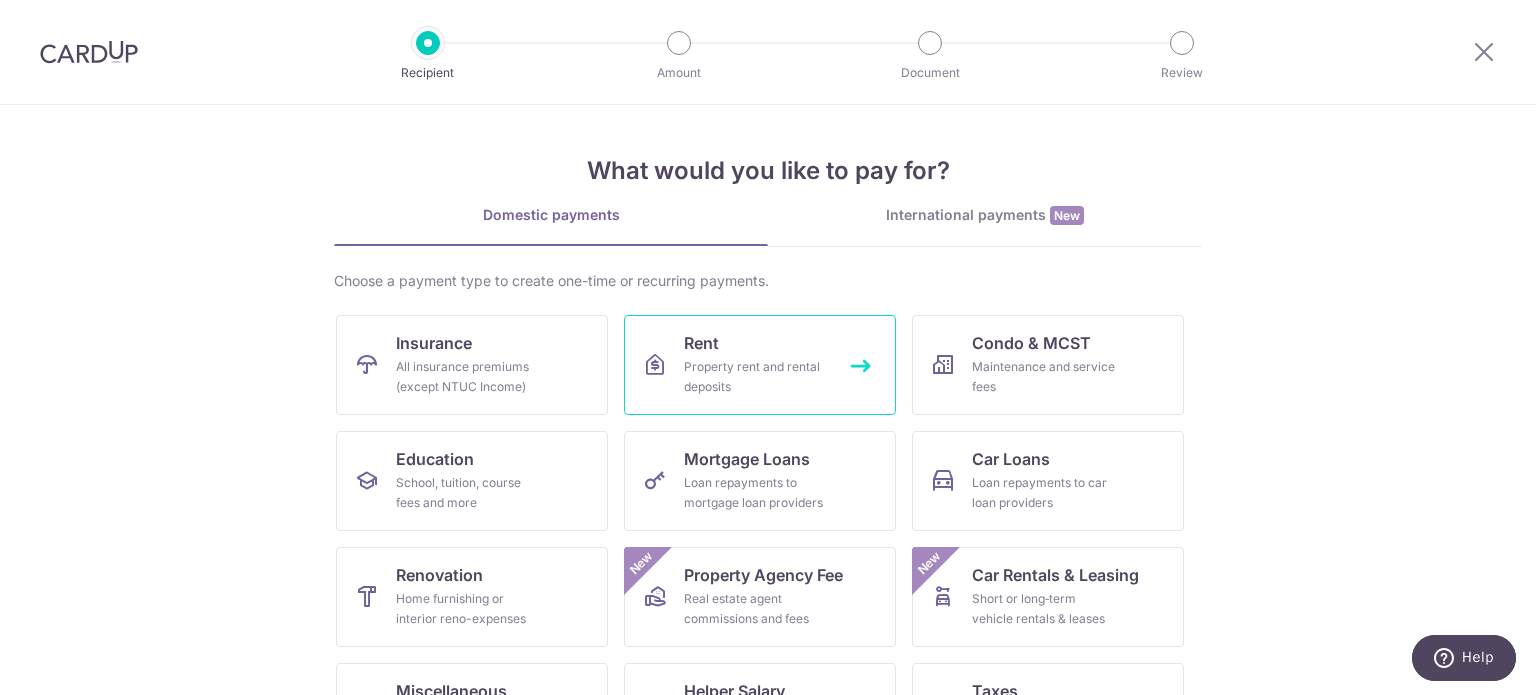 click on "Rent Property rent and rental deposits" at bounding box center [760, 365] 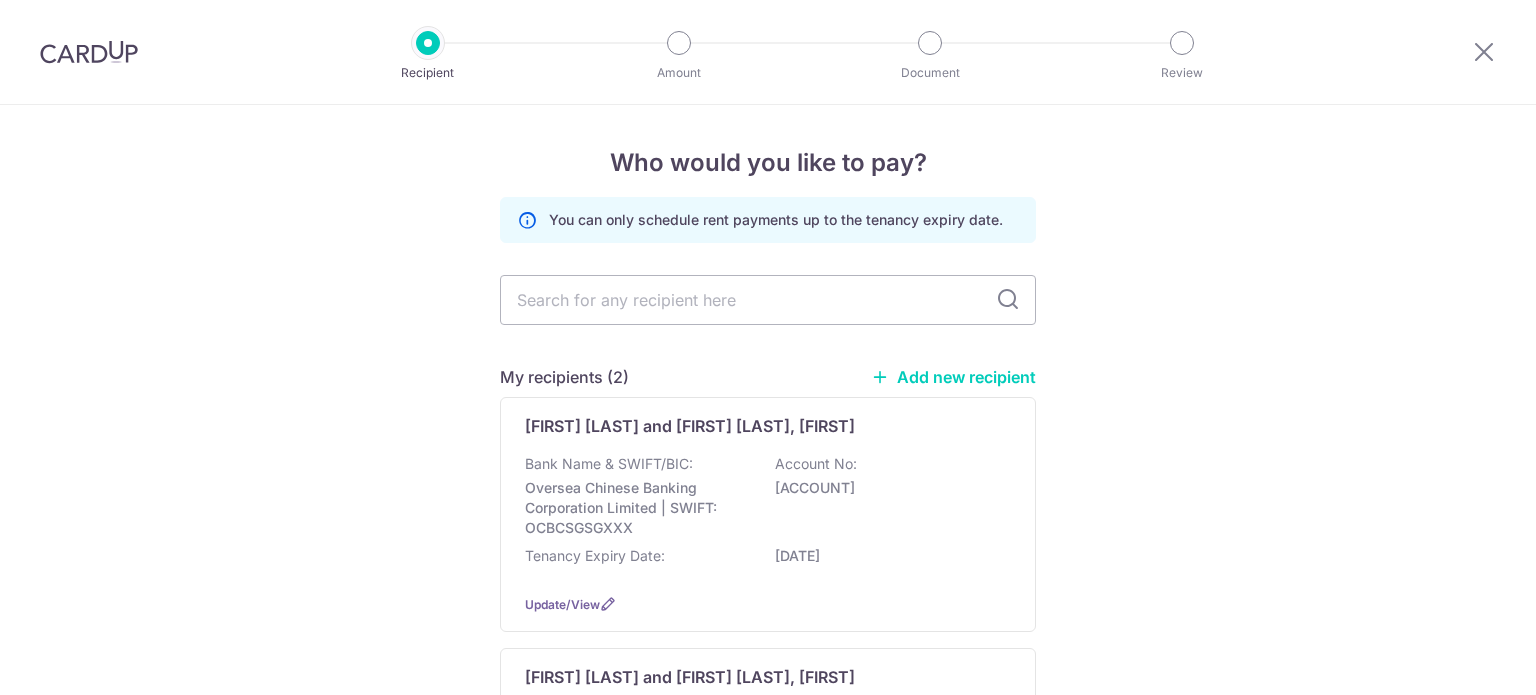 scroll, scrollTop: 0, scrollLeft: 0, axis: both 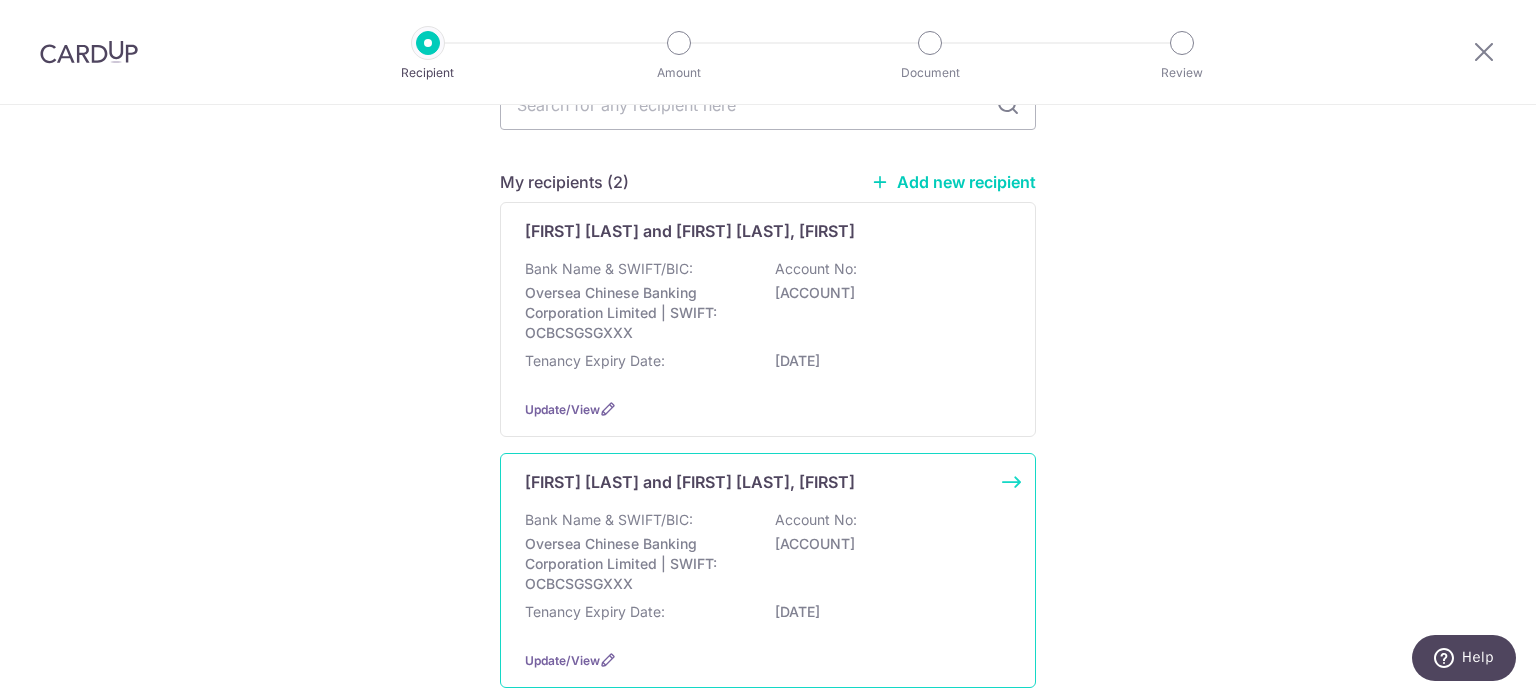 click on "Bank Name & SWIFT/BIC:
[BANK NAME] | SWIFT: [SWIFT]
Account No:
[ACCOUNT]" at bounding box center (768, 552) 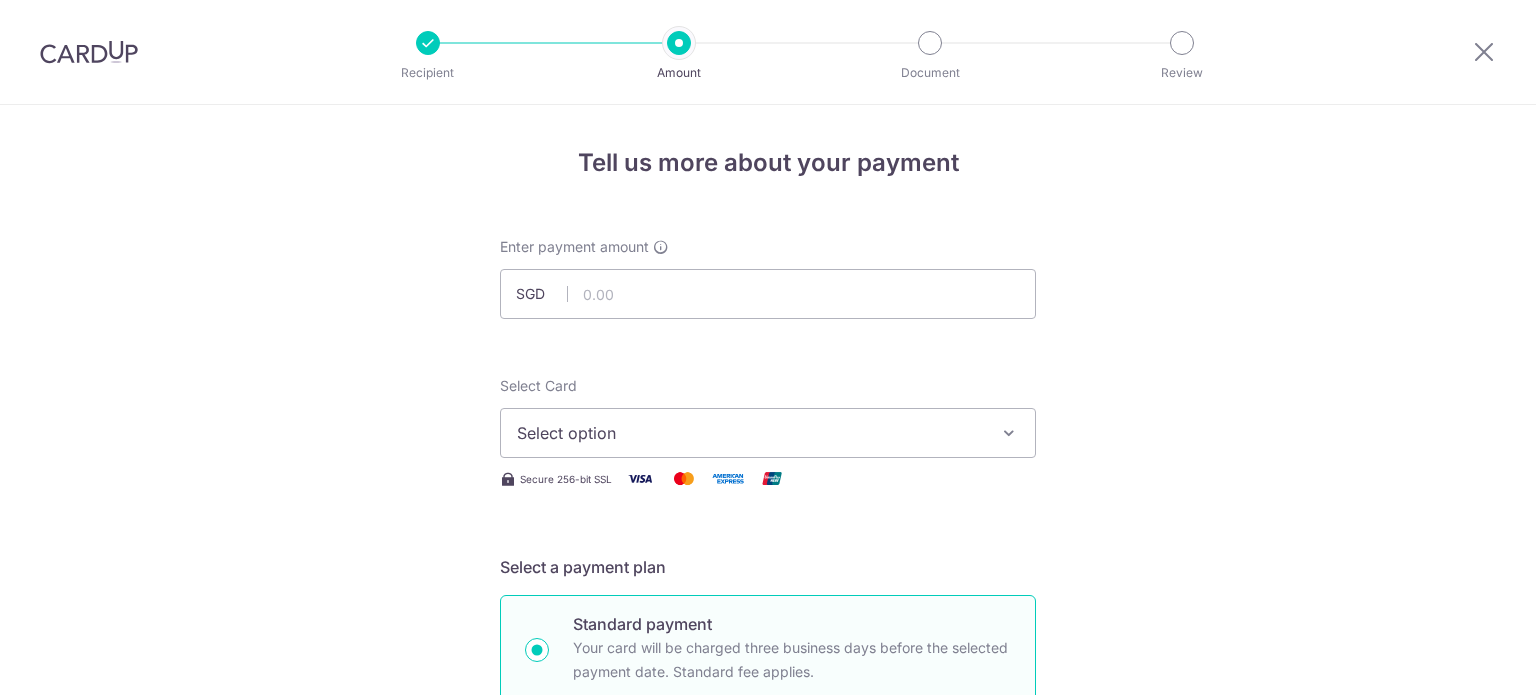 scroll, scrollTop: 0, scrollLeft: 0, axis: both 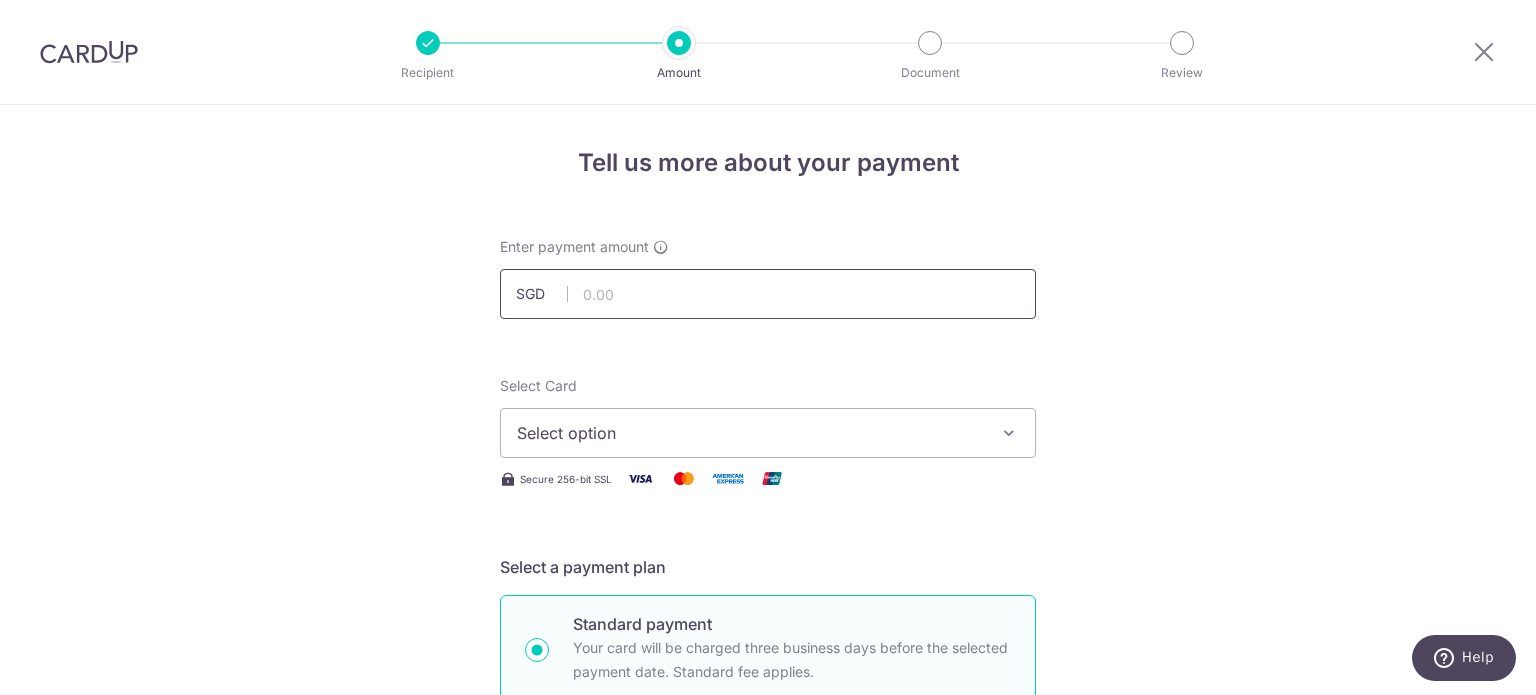 click at bounding box center [768, 294] 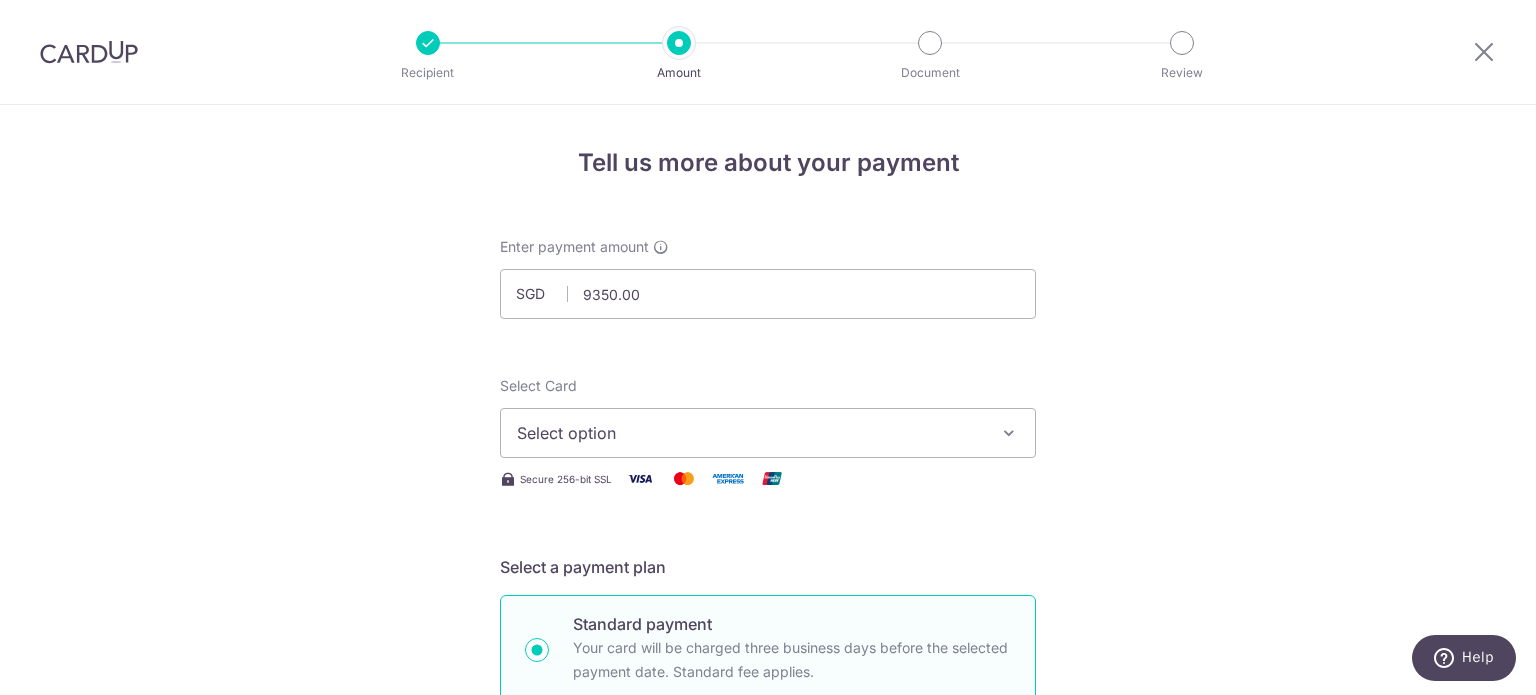 type on "9,350.00" 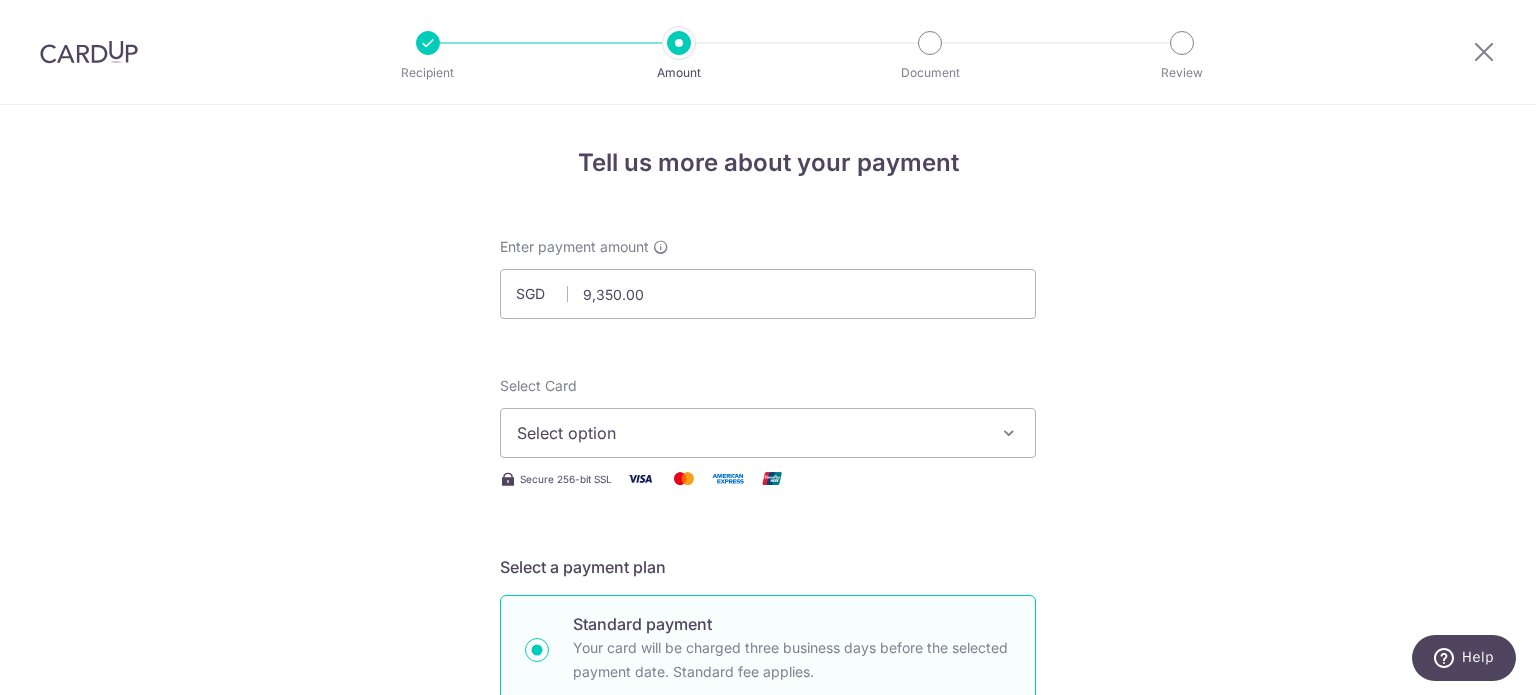 click on "Select option" at bounding box center [750, 433] 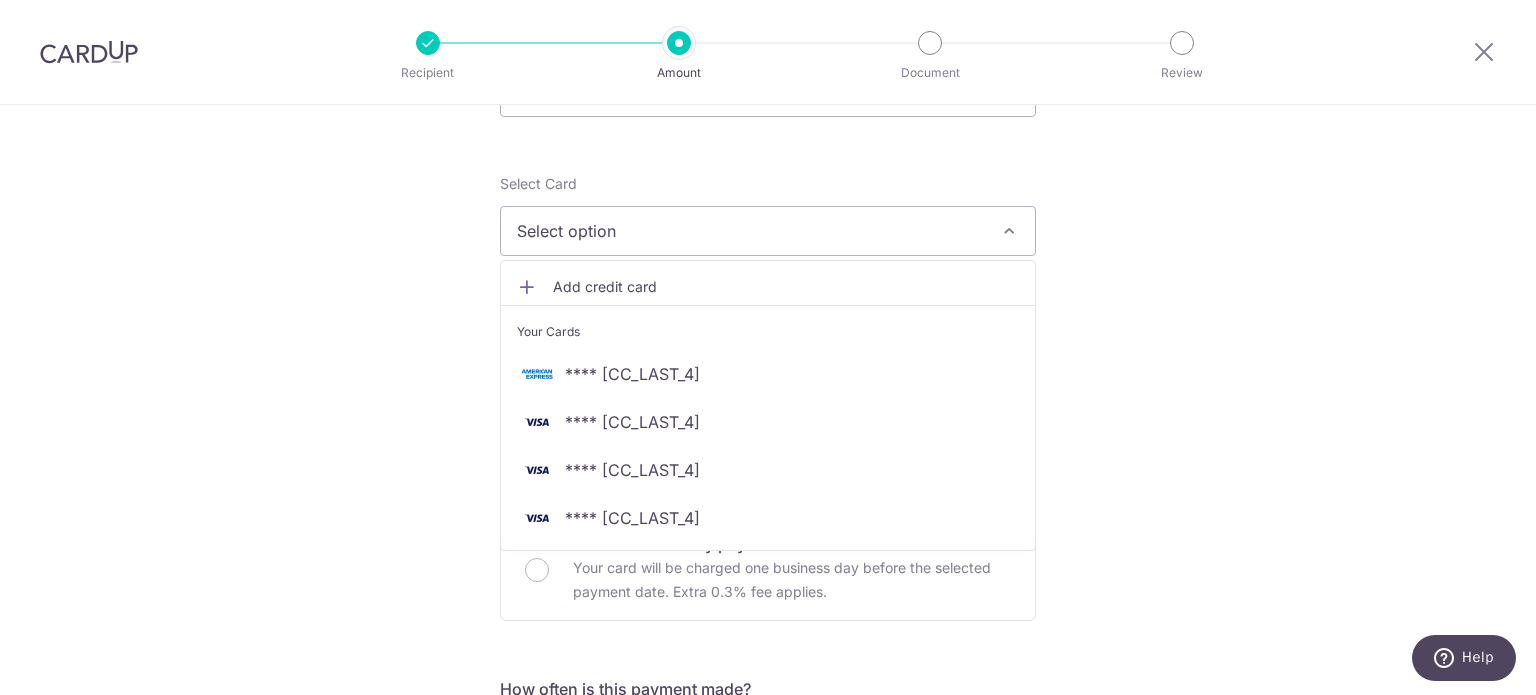 scroll, scrollTop: 243, scrollLeft: 0, axis: vertical 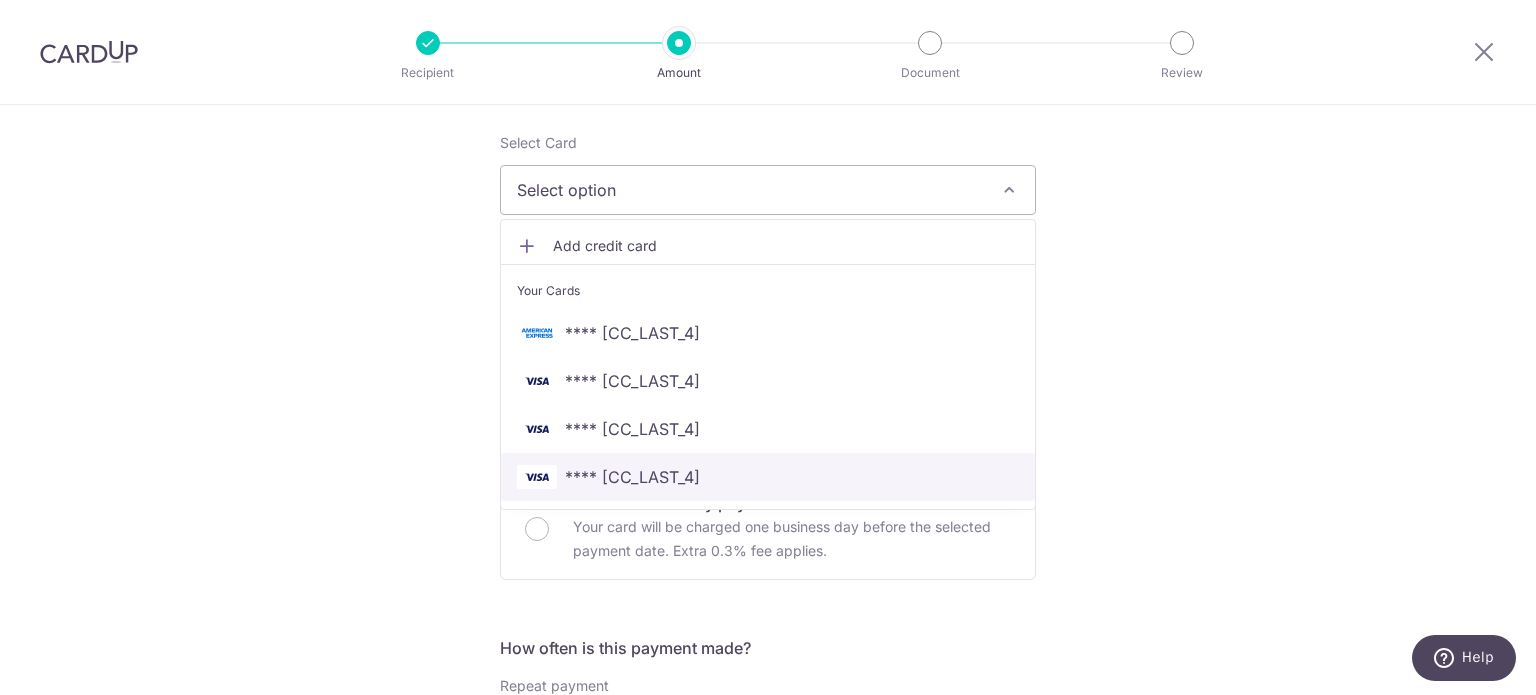 click on "**** 6546" at bounding box center [768, 477] 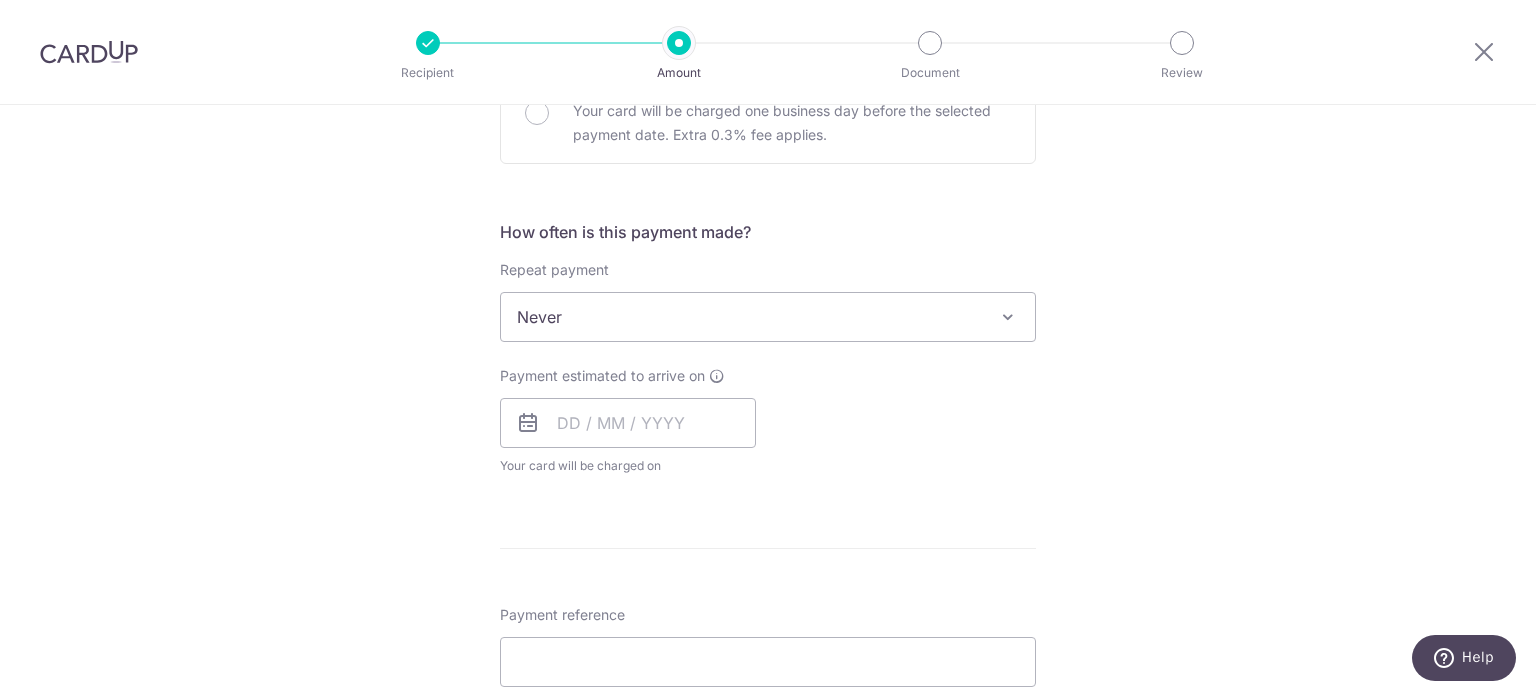 scroll, scrollTop: 667, scrollLeft: 0, axis: vertical 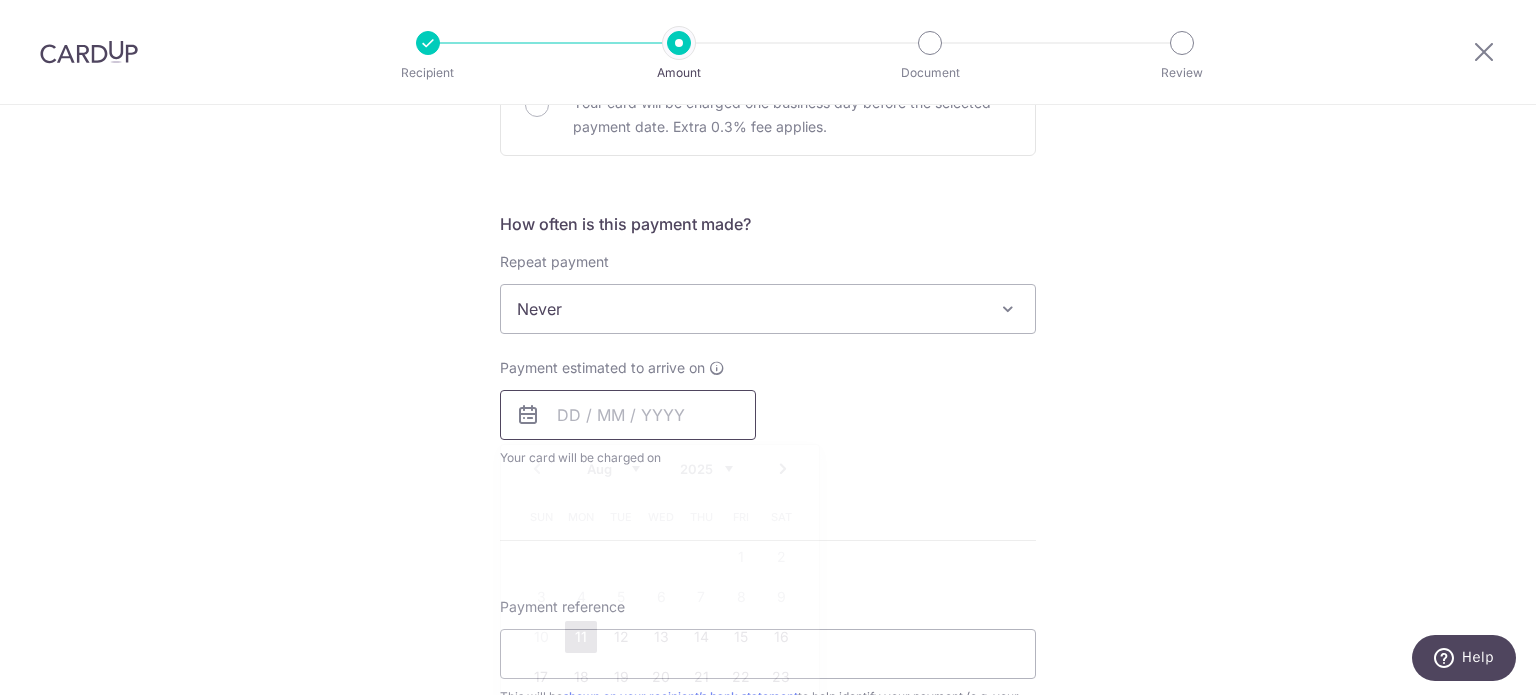 click at bounding box center [628, 415] 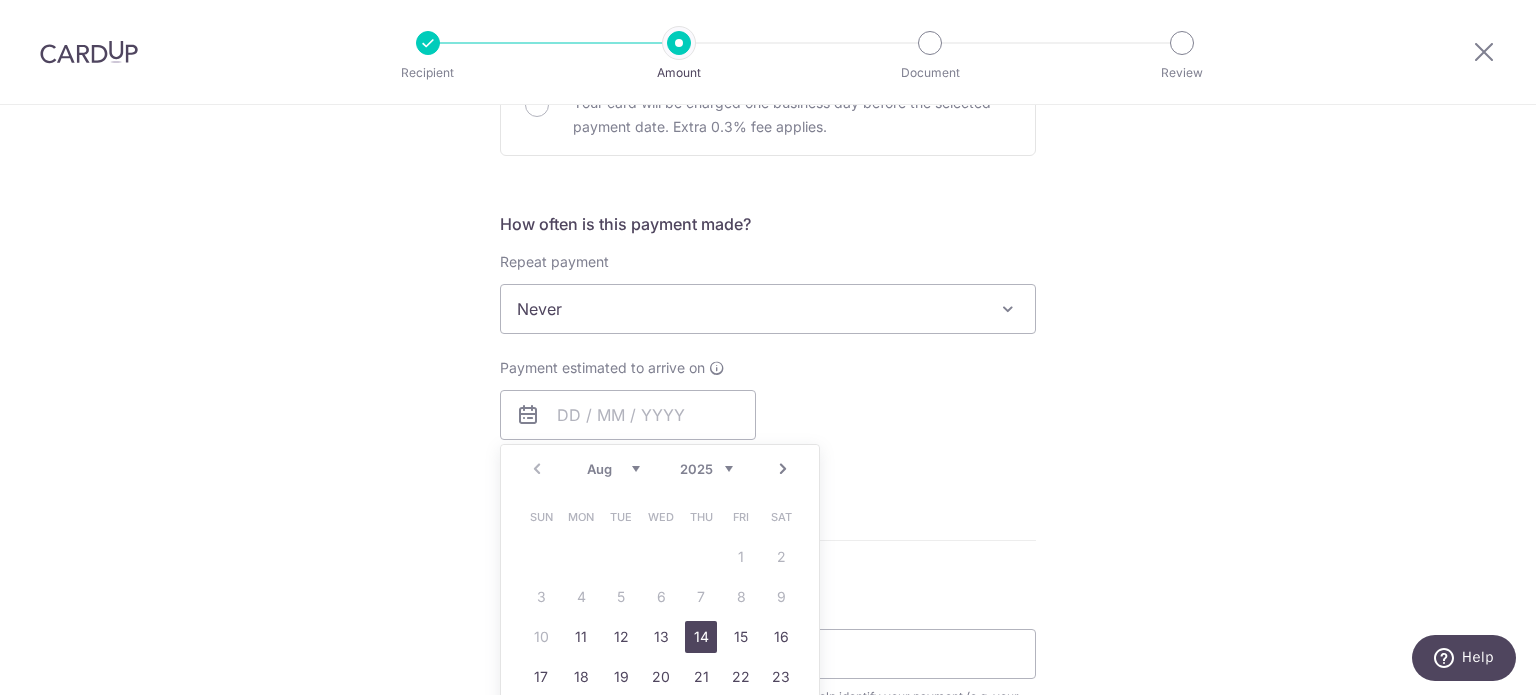 click on "14" at bounding box center [701, 637] 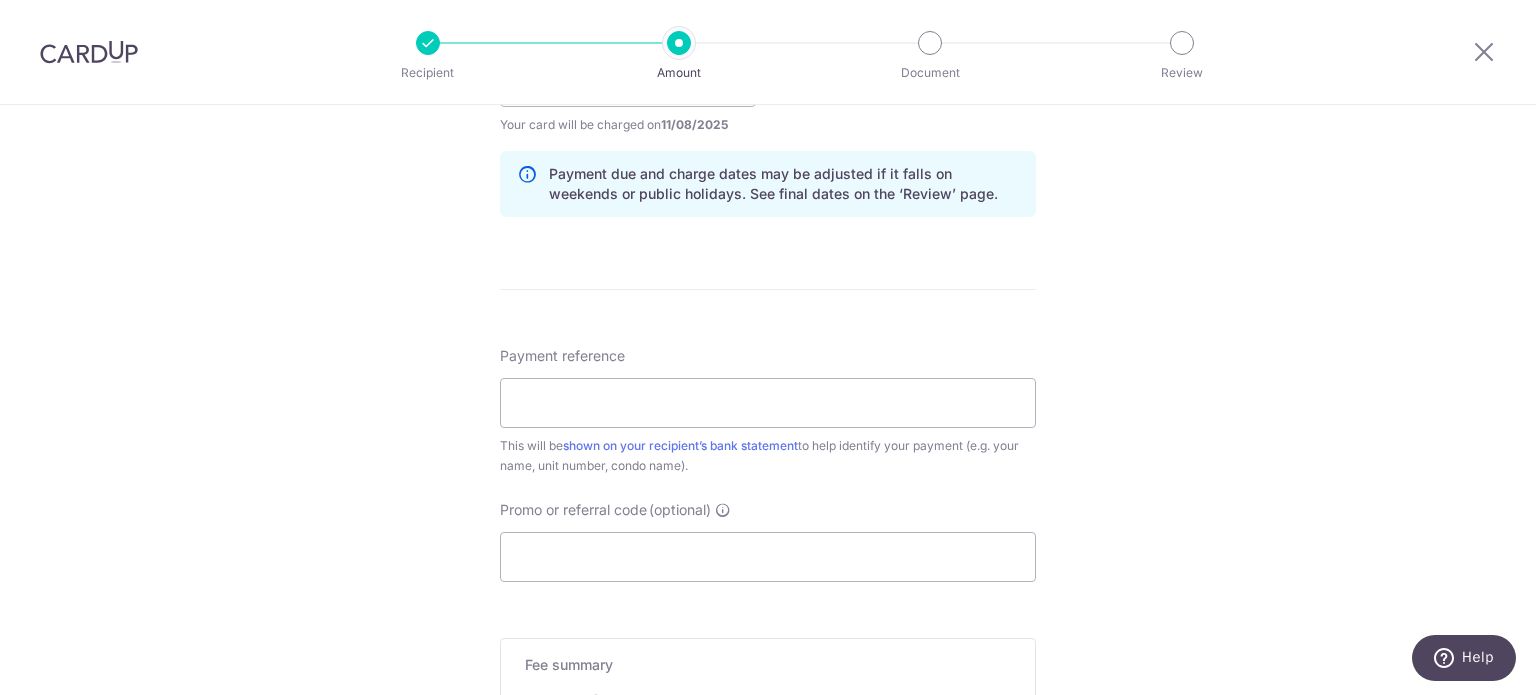 scroll, scrollTop: 1028, scrollLeft: 0, axis: vertical 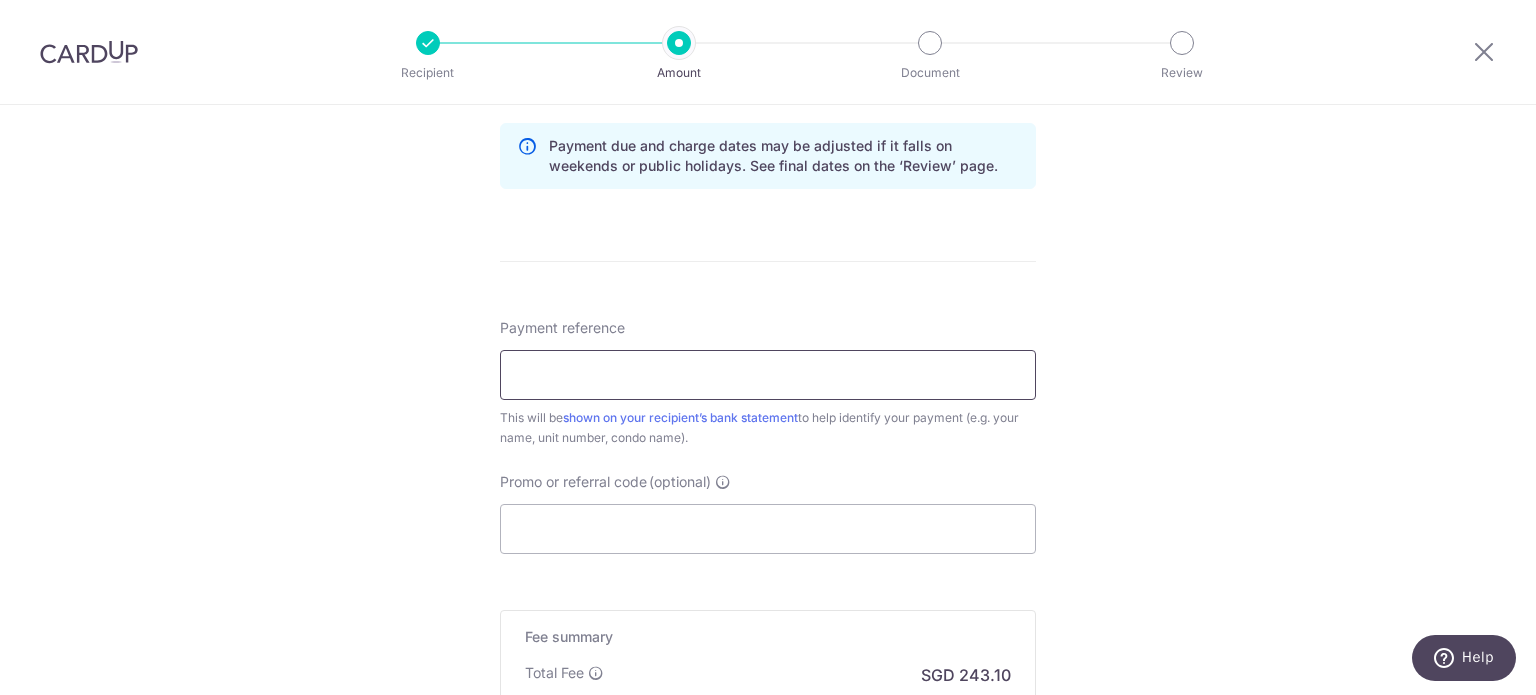 click on "Payment reference" at bounding box center (768, 375) 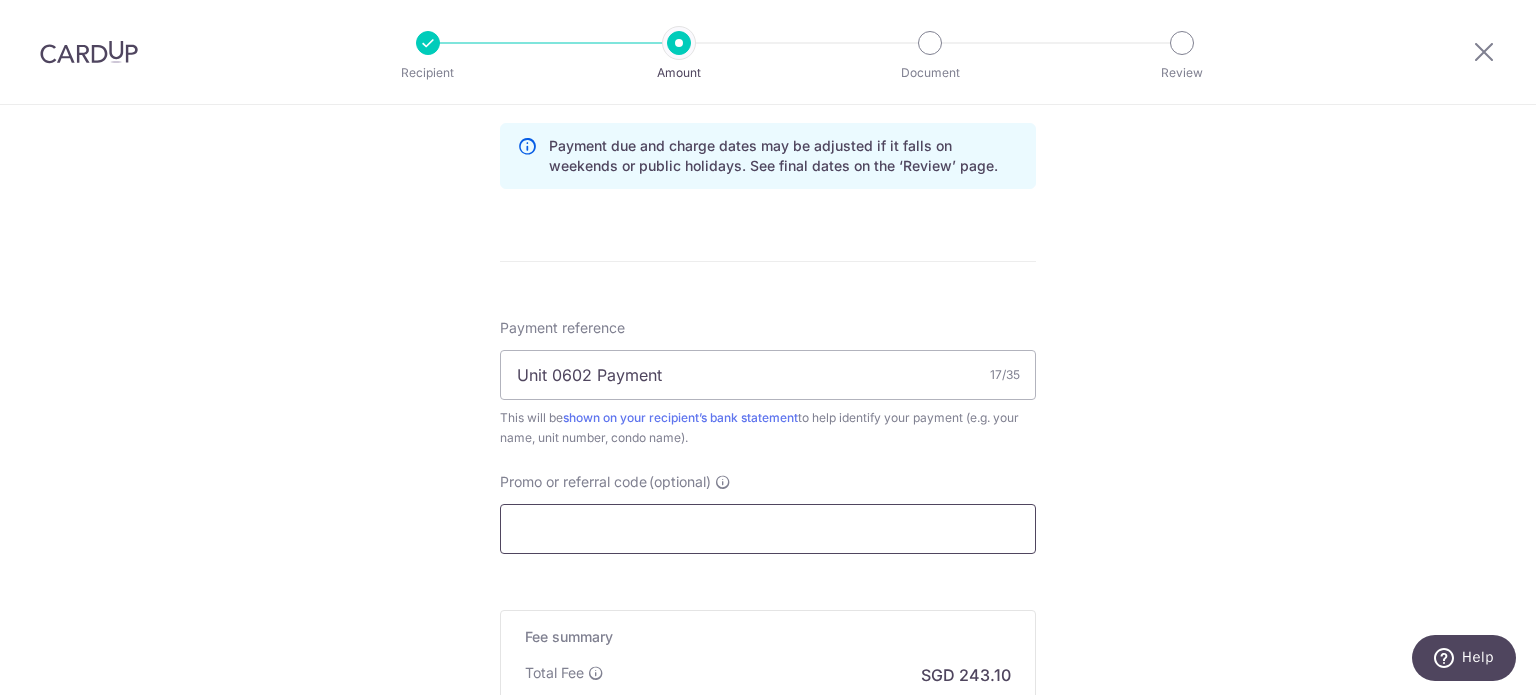 click on "Promo or referral code
(optional)" at bounding box center (768, 529) 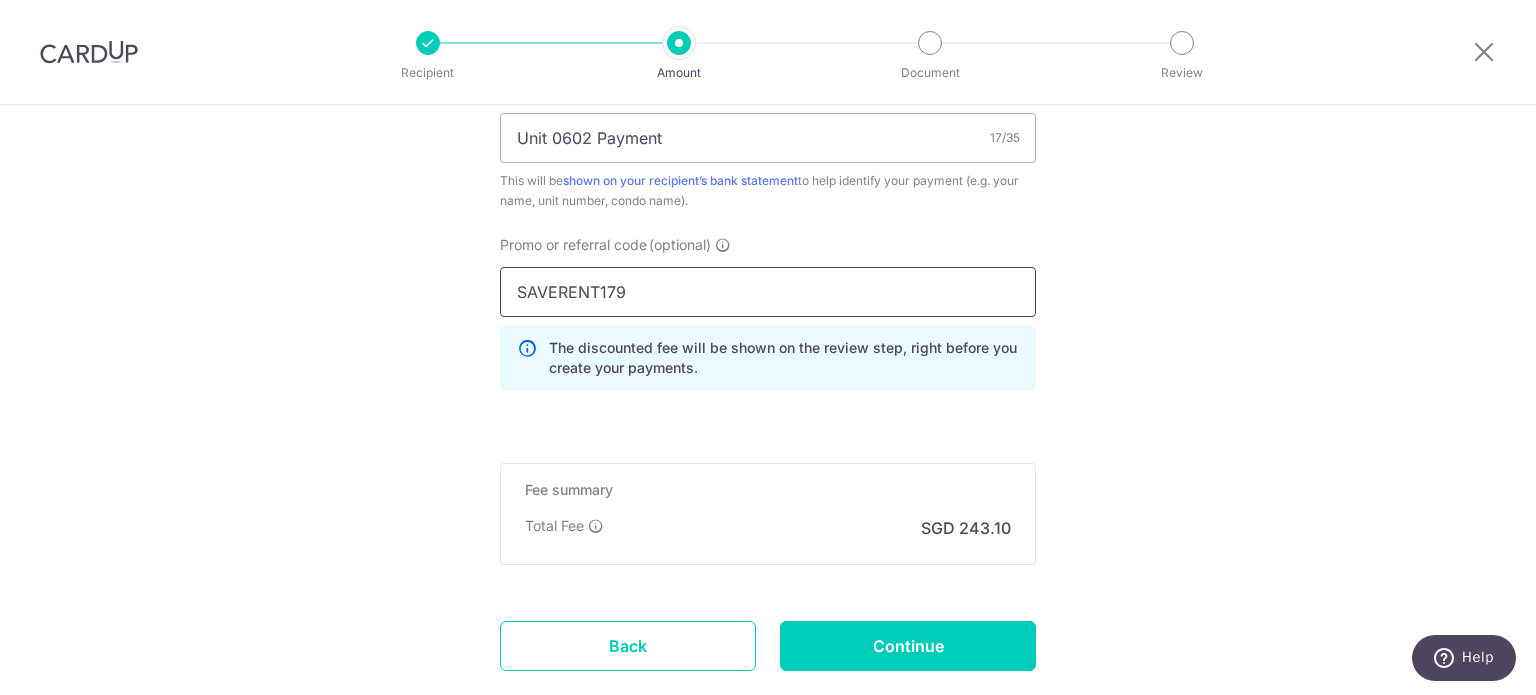 scroll, scrollTop: 1385, scrollLeft: 0, axis: vertical 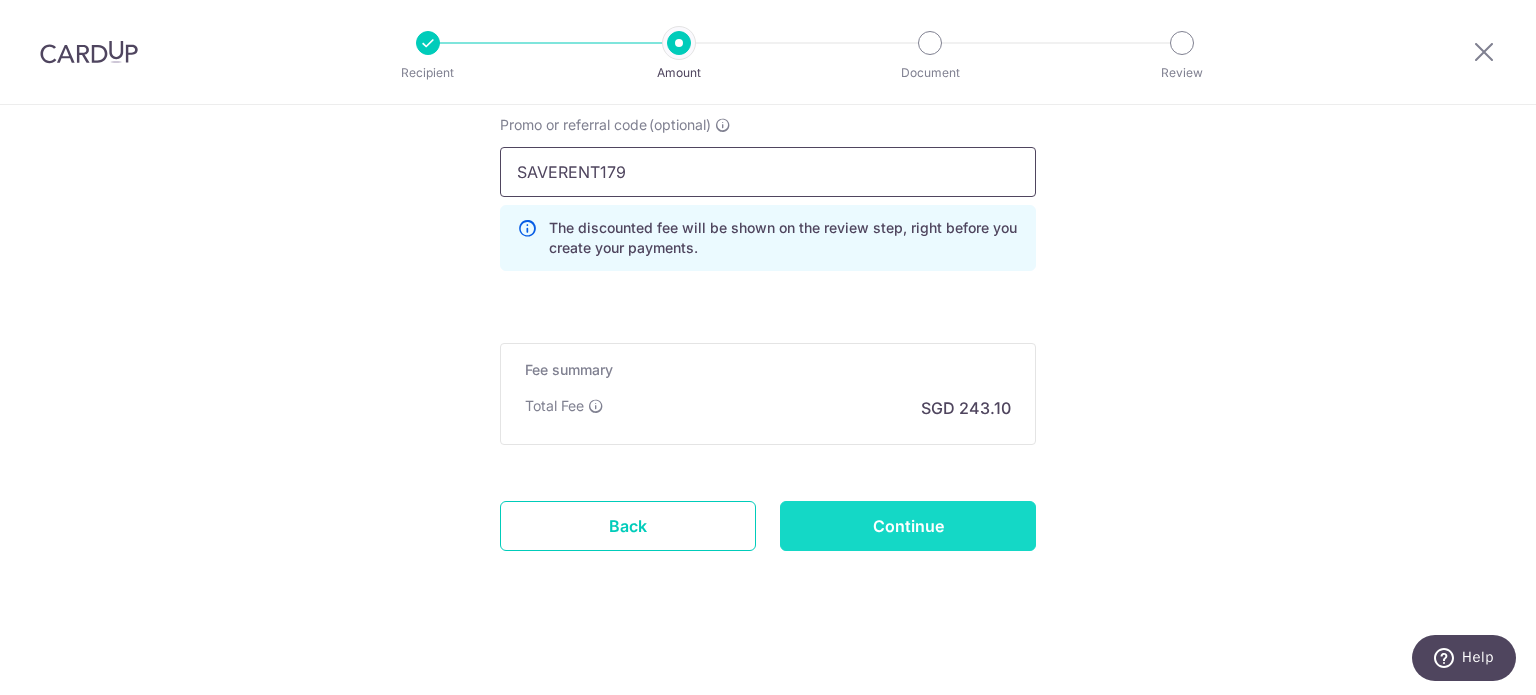 type on "SAVERENT179" 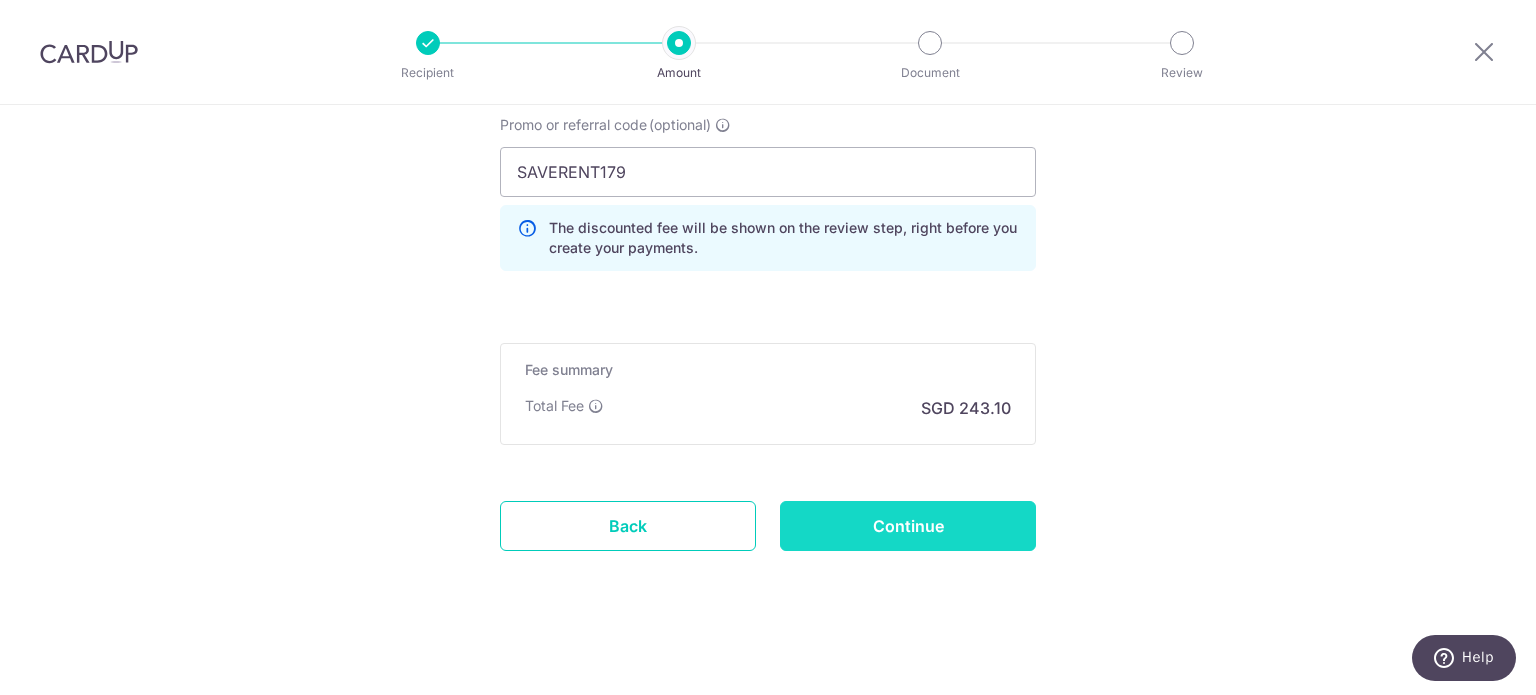 click on "Continue" at bounding box center [908, 526] 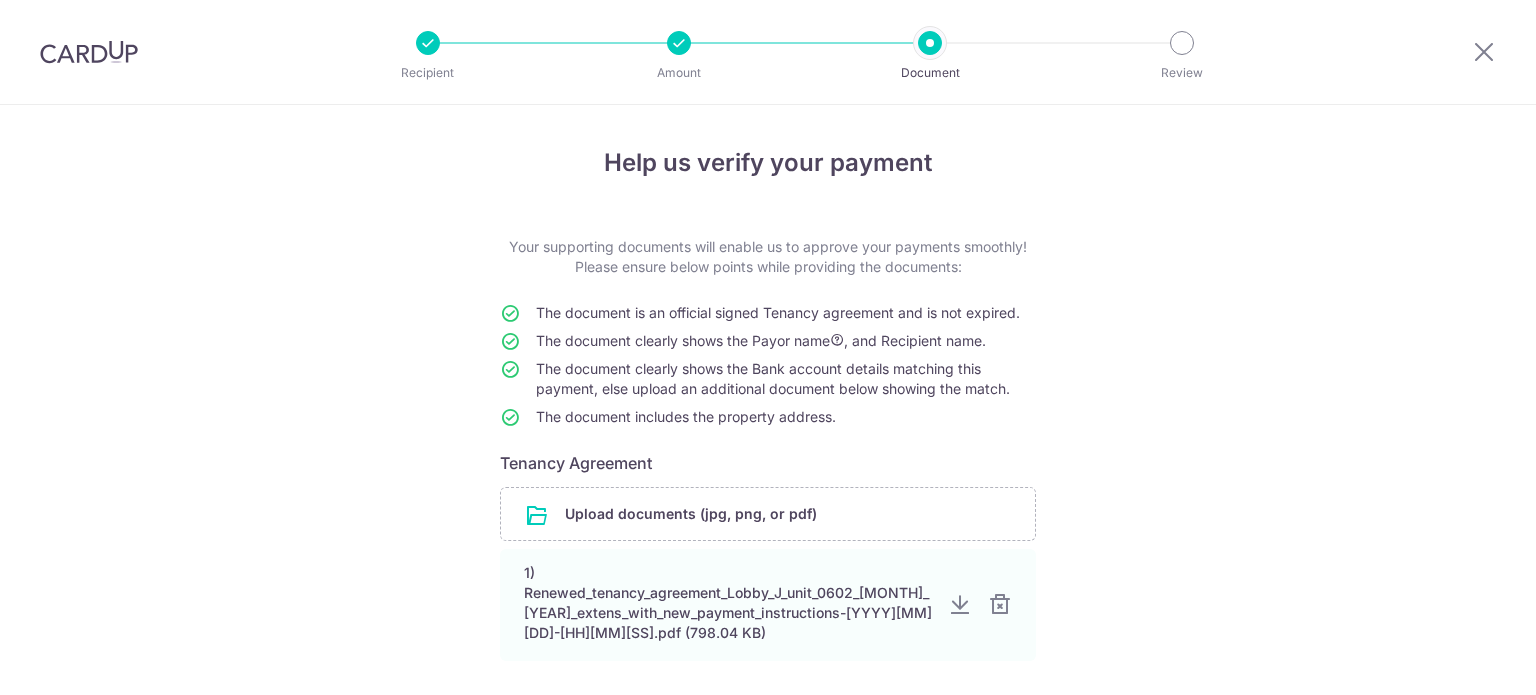 scroll, scrollTop: 0, scrollLeft: 0, axis: both 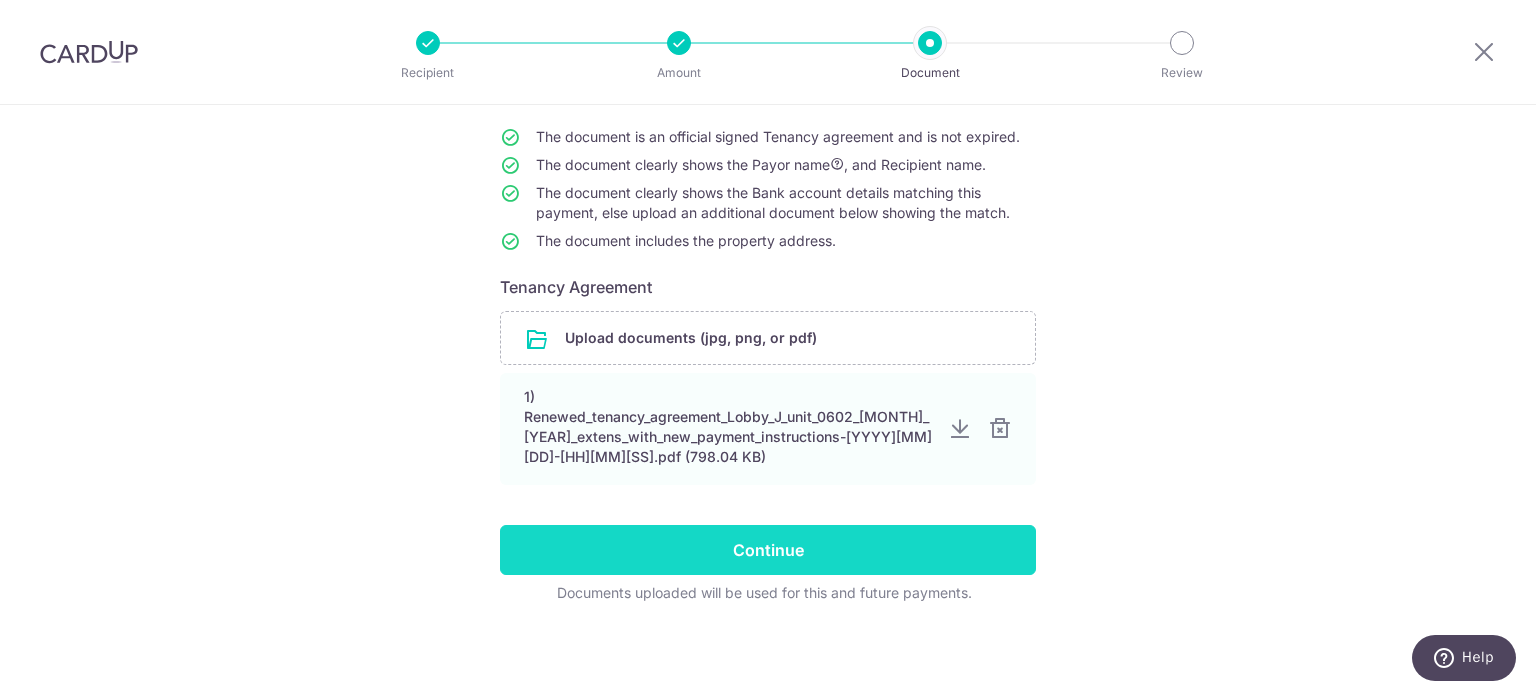 click on "Continue" at bounding box center (768, 550) 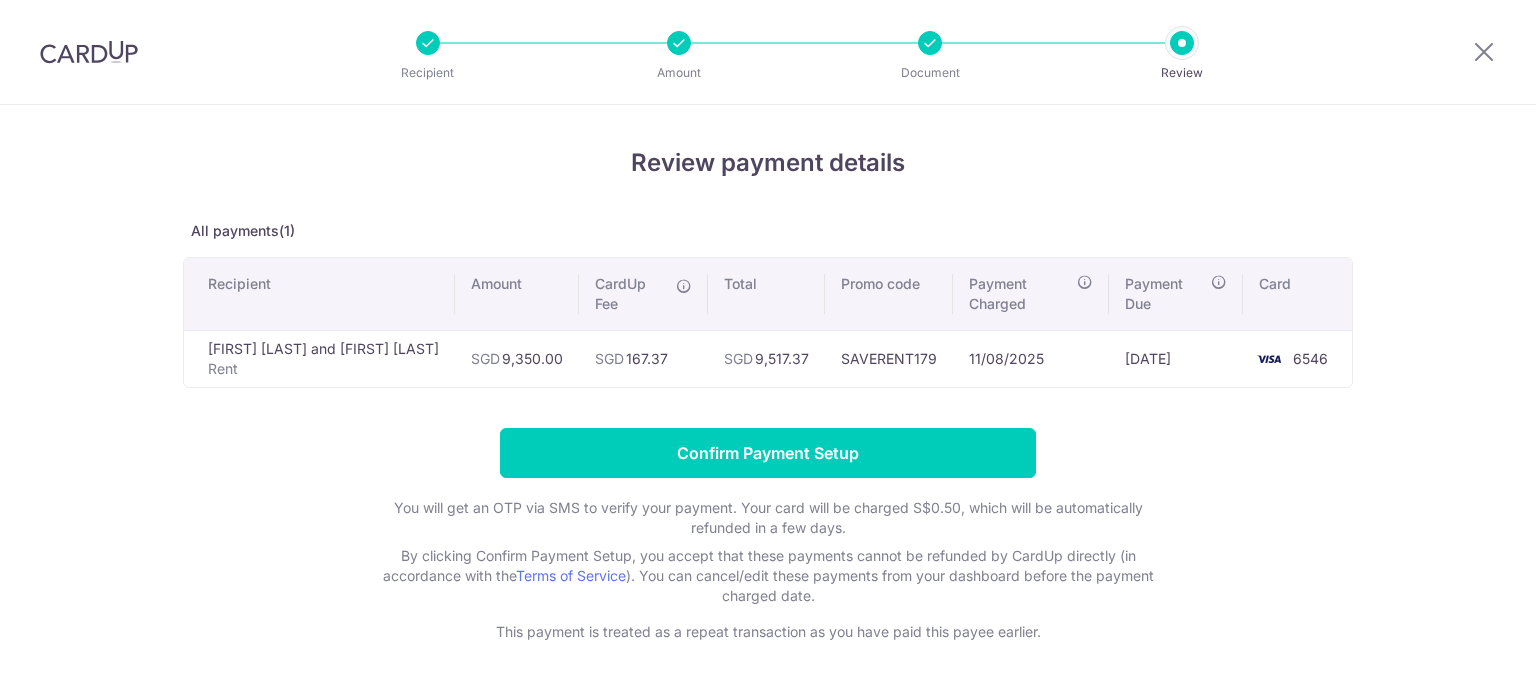 scroll, scrollTop: 0, scrollLeft: 0, axis: both 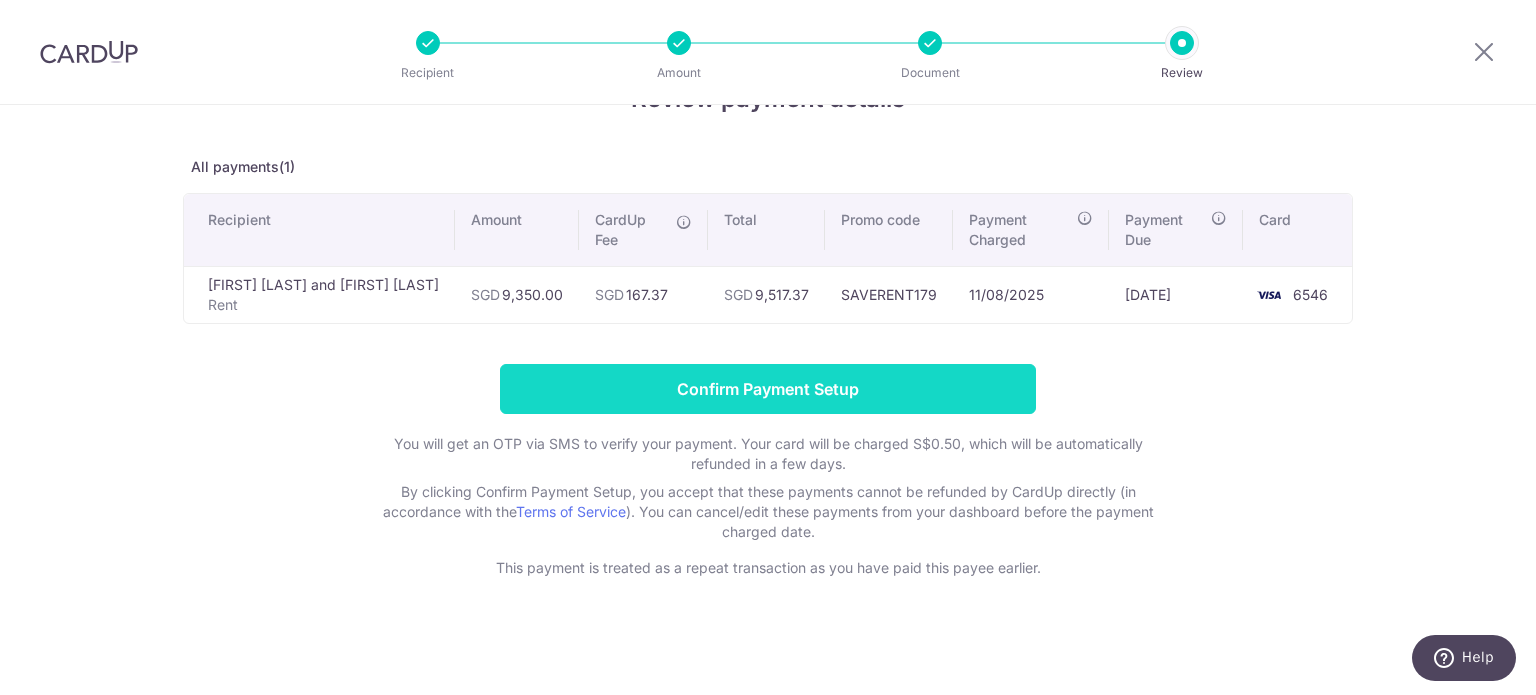 click on "Confirm Payment Setup" at bounding box center [768, 389] 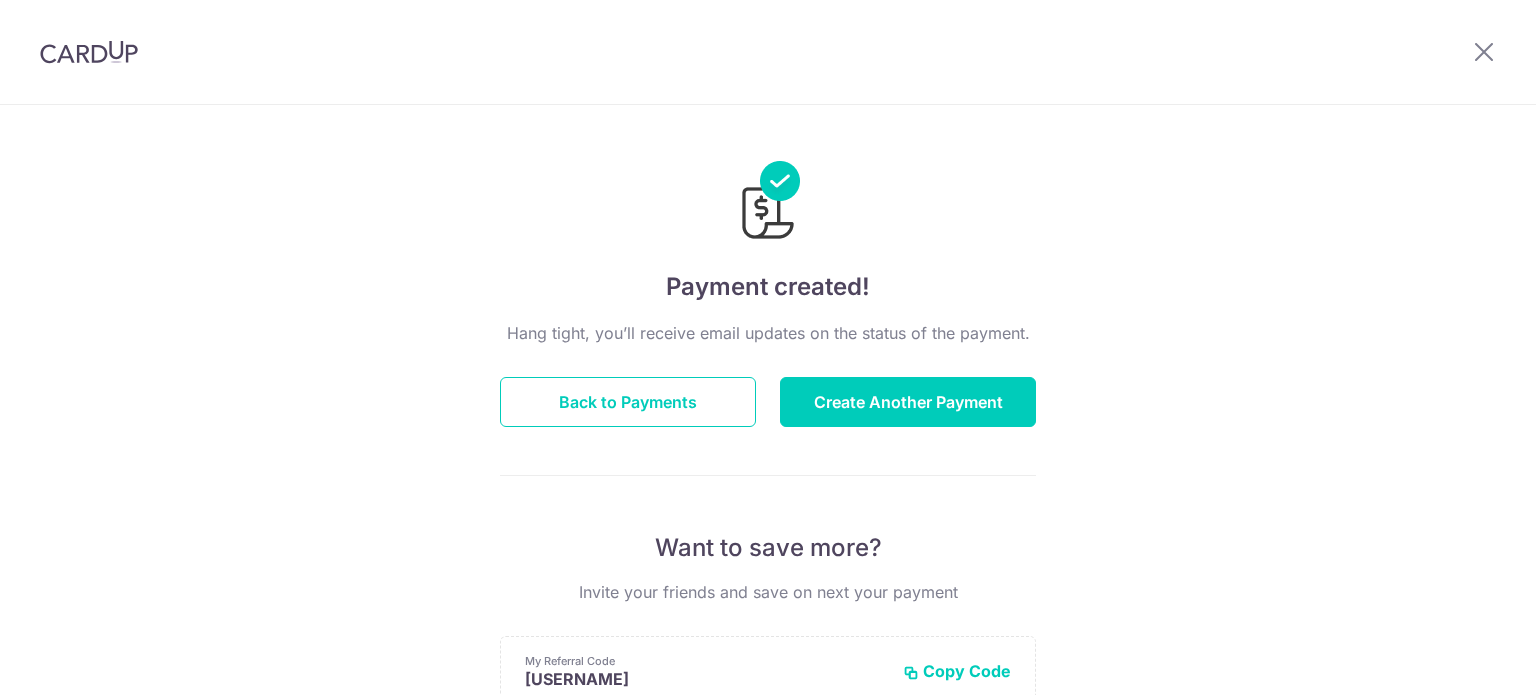 scroll, scrollTop: 0, scrollLeft: 0, axis: both 